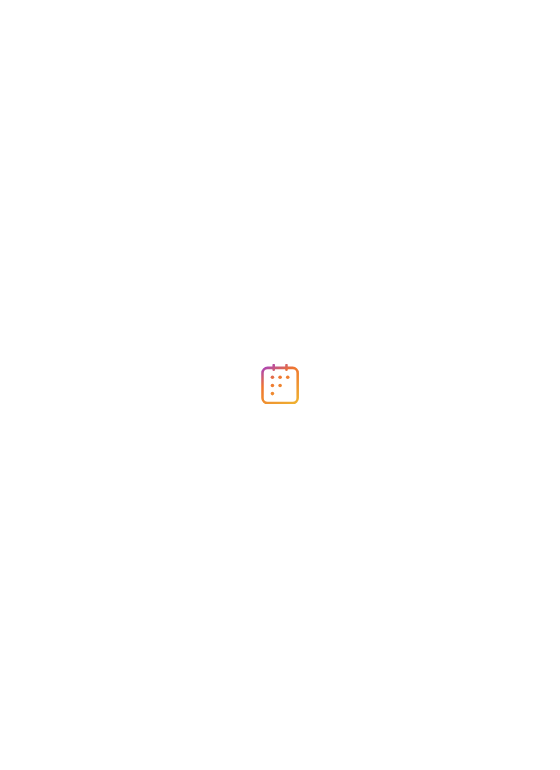 scroll, scrollTop: 0, scrollLeft: 0, axis: both 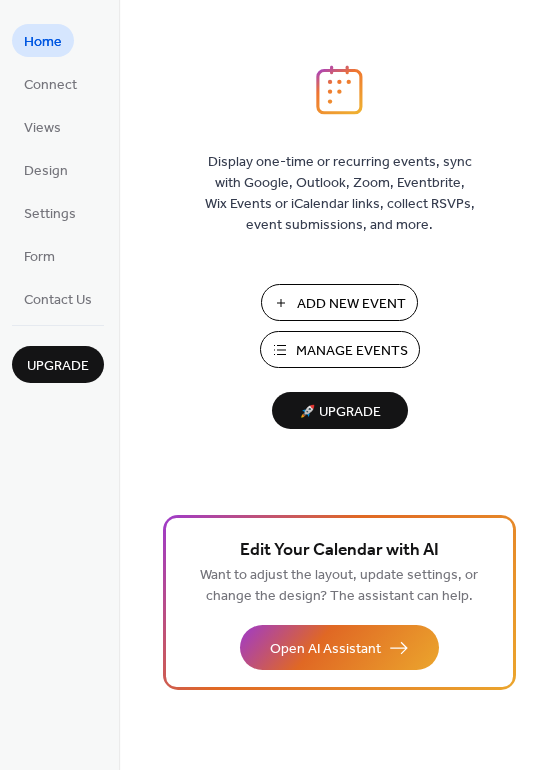 click on "Manage Events" at bounding box center [352, 351] 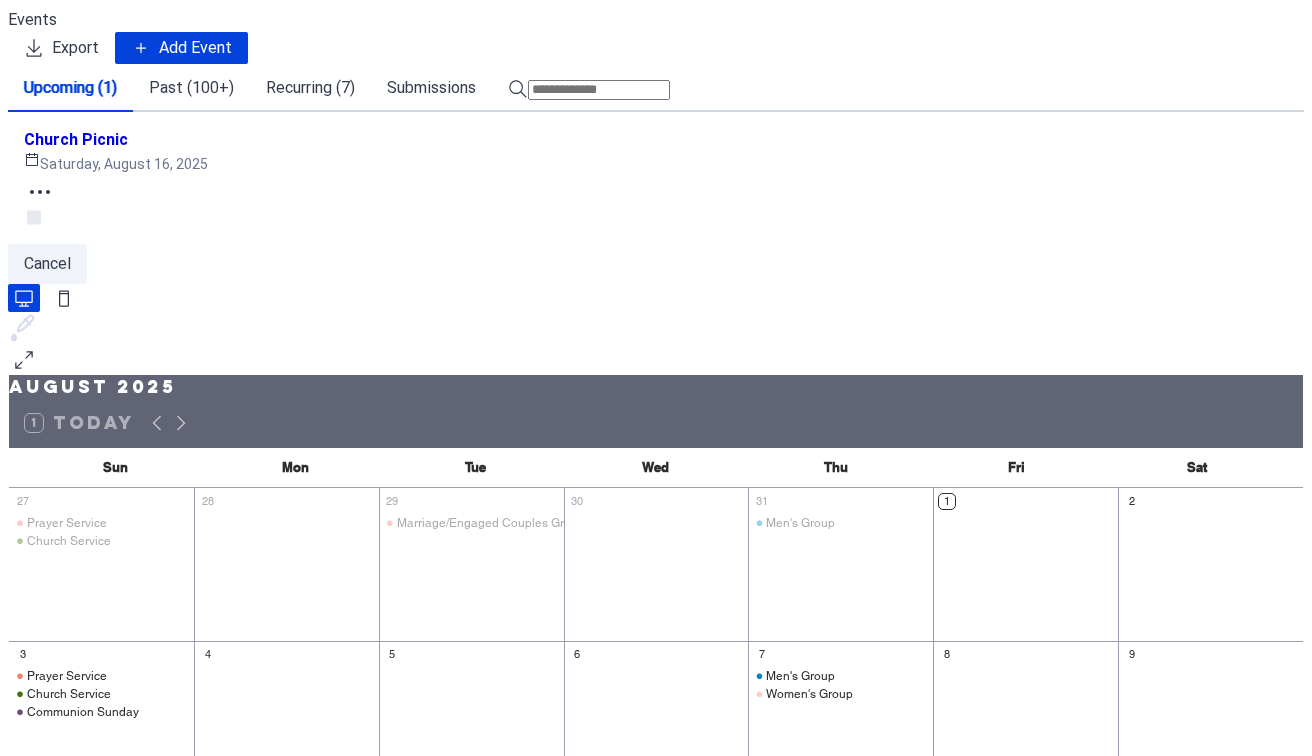 scroll, scrollTop: 0, scrollLeft: 0, axis: both 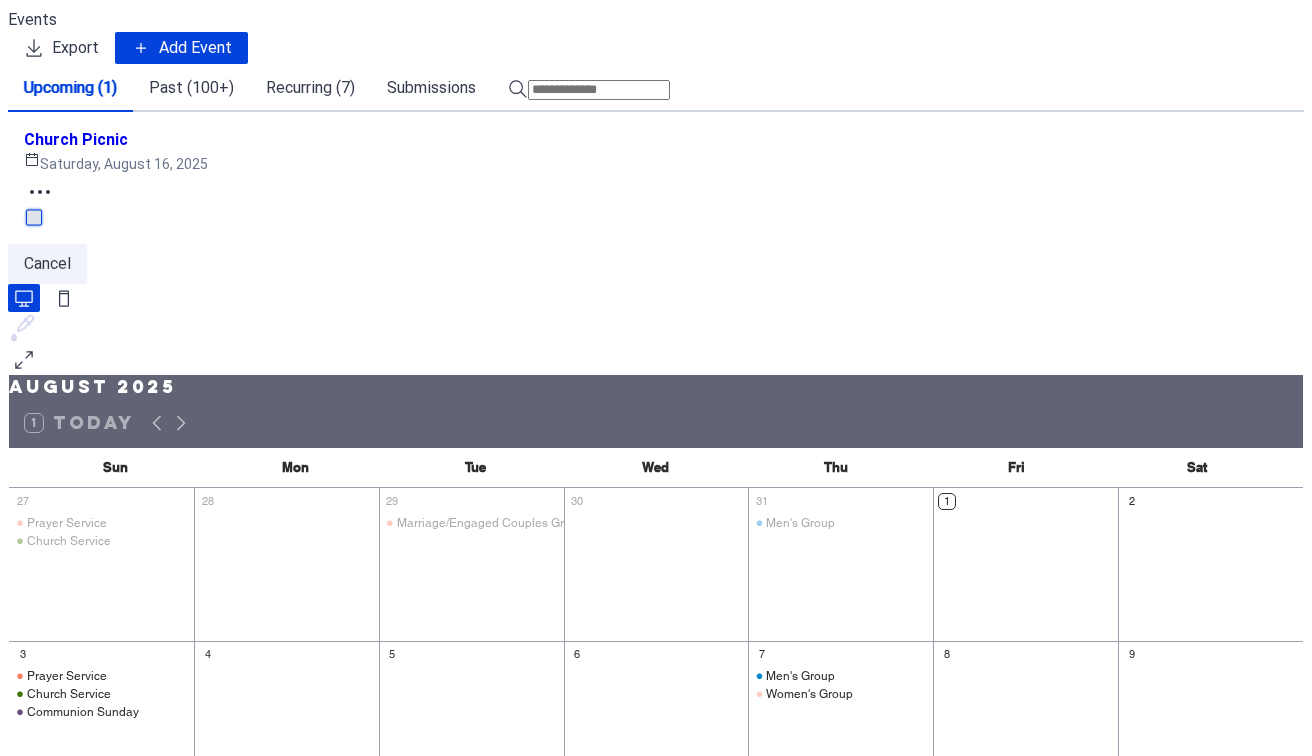 click at bounding box center [34, 217] 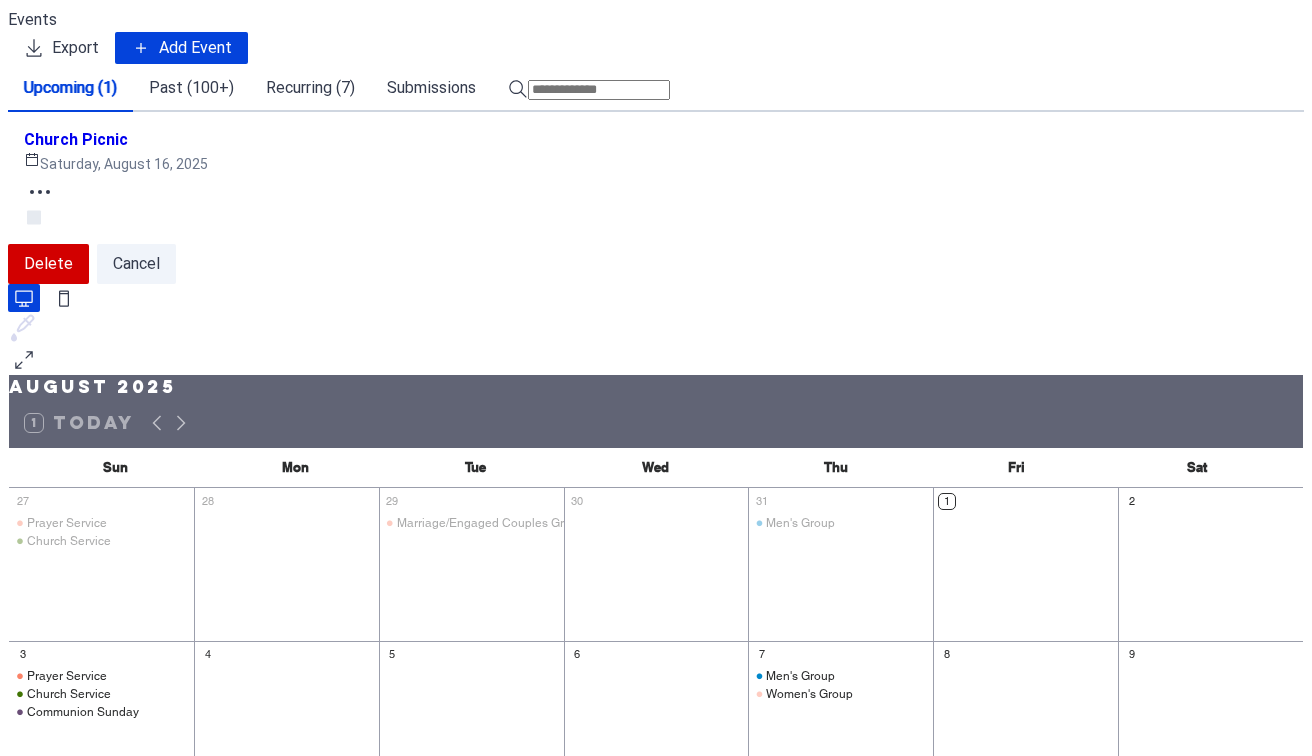 click on "[EVENT] [DAY], [MONTH] [DAY], [YEAR]" at bounding box center [656, 178] 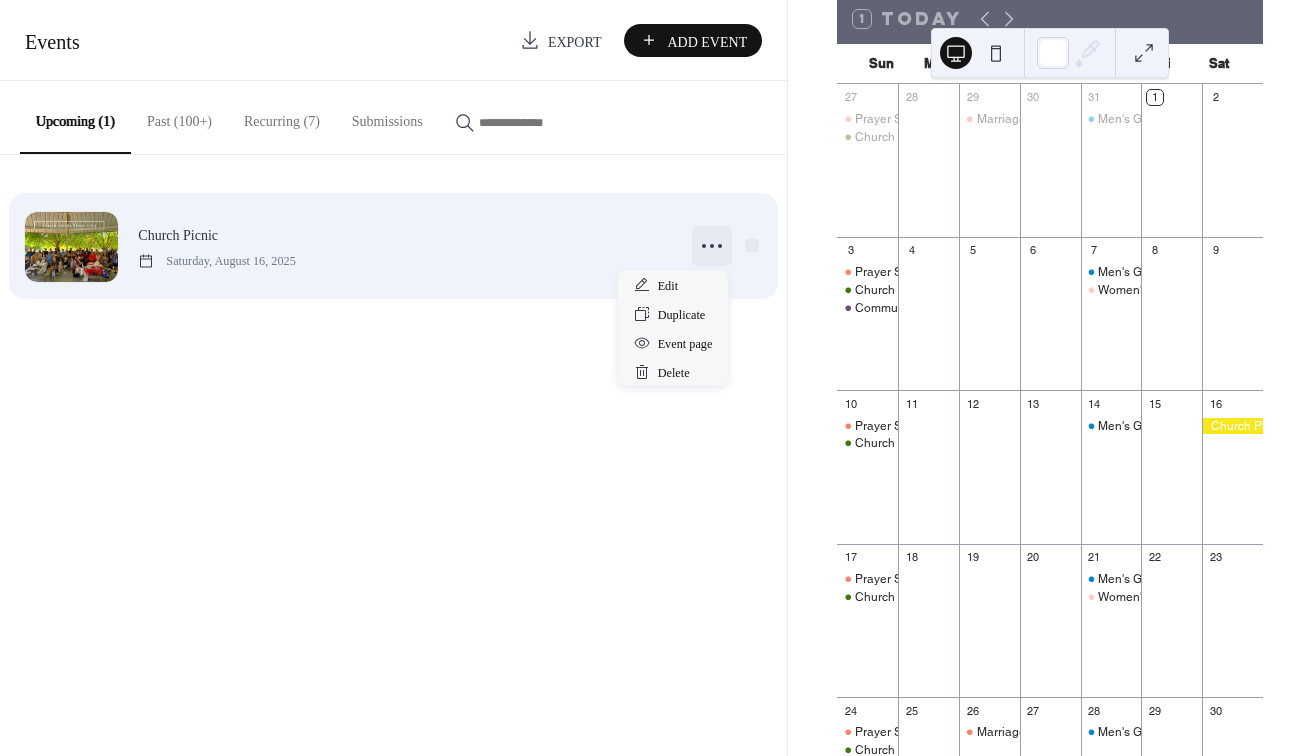 click 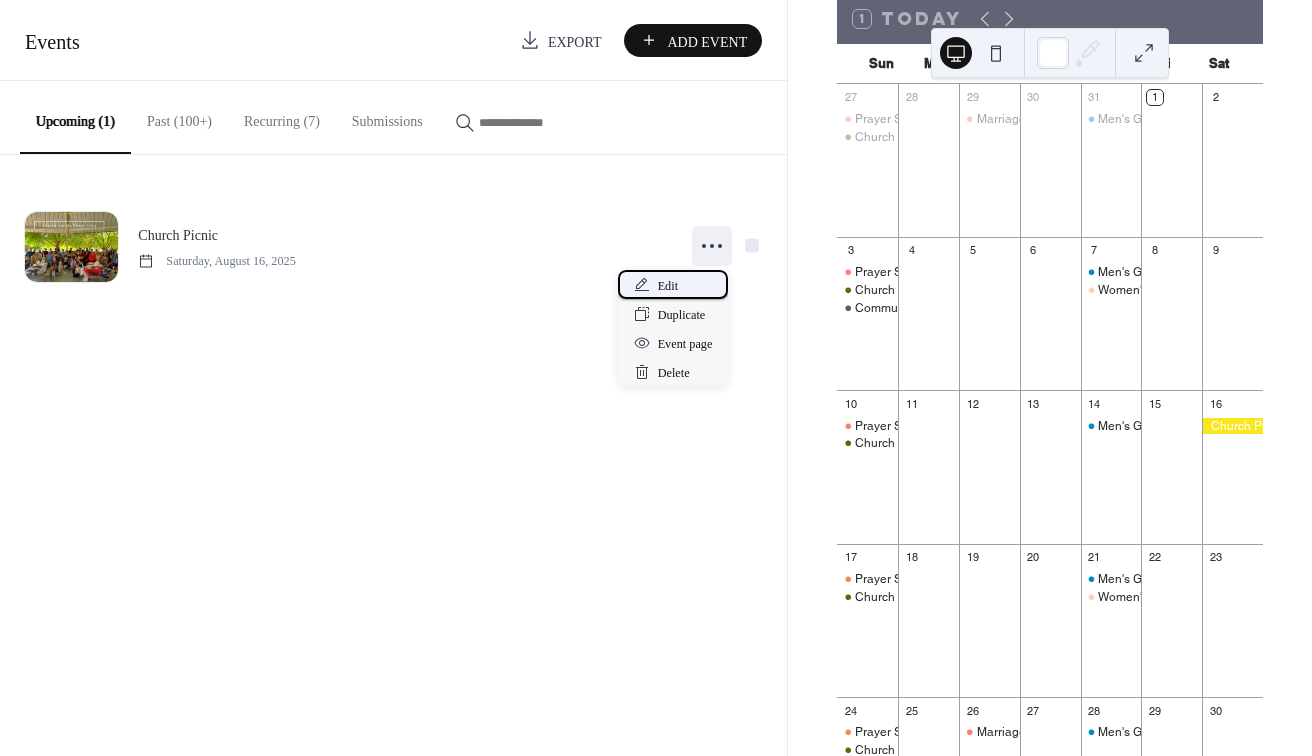 click on "Edit" at bounding box center (668, 286) 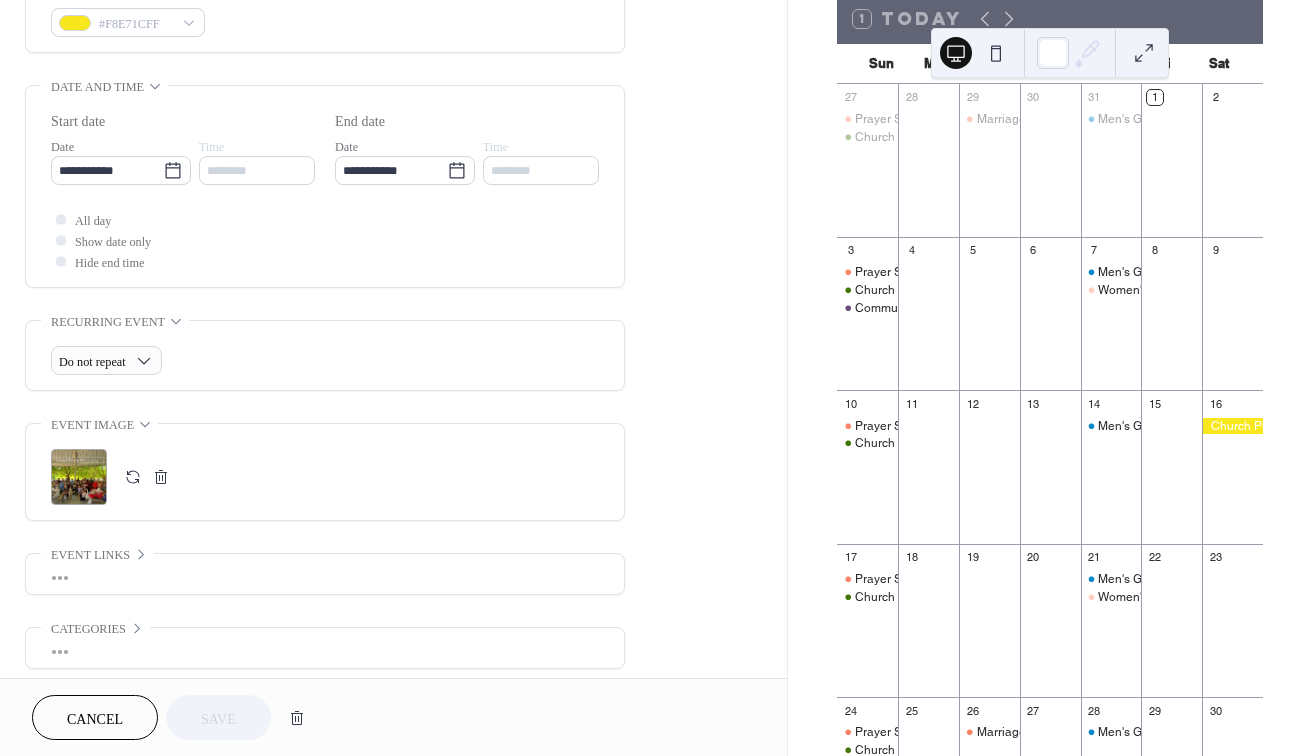 scroll, scrollTop: 567, scrollLeft: 0, axis: vertical 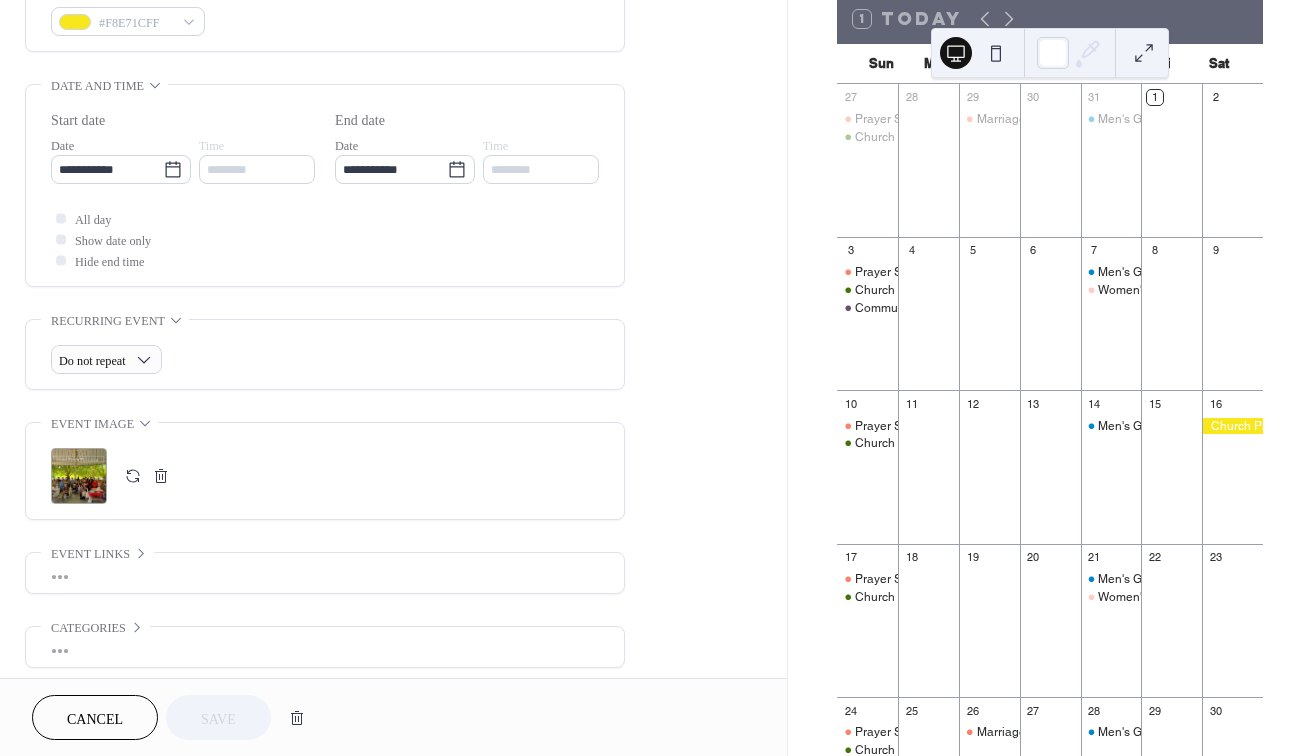click at bounding box center [161, 476] 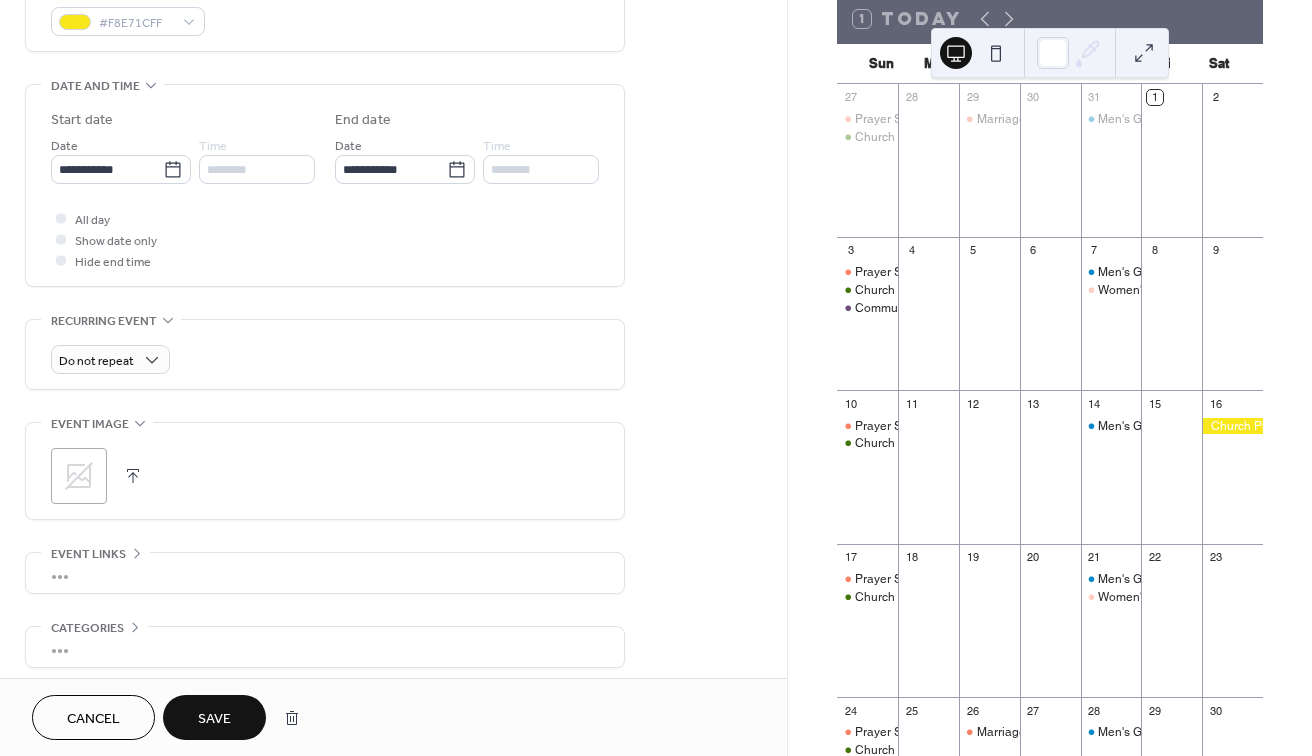 click at bounding box center [133, 476] 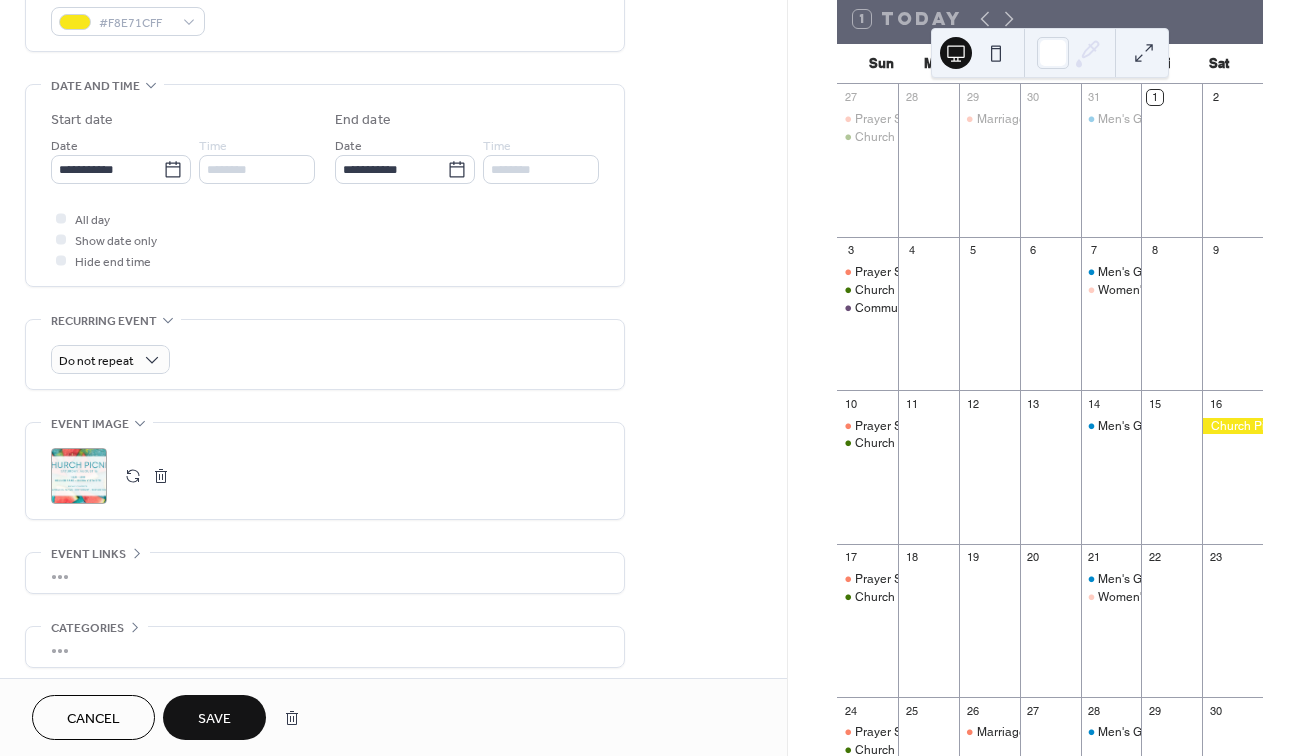 click on "Save" at bounding box center (214, 719) 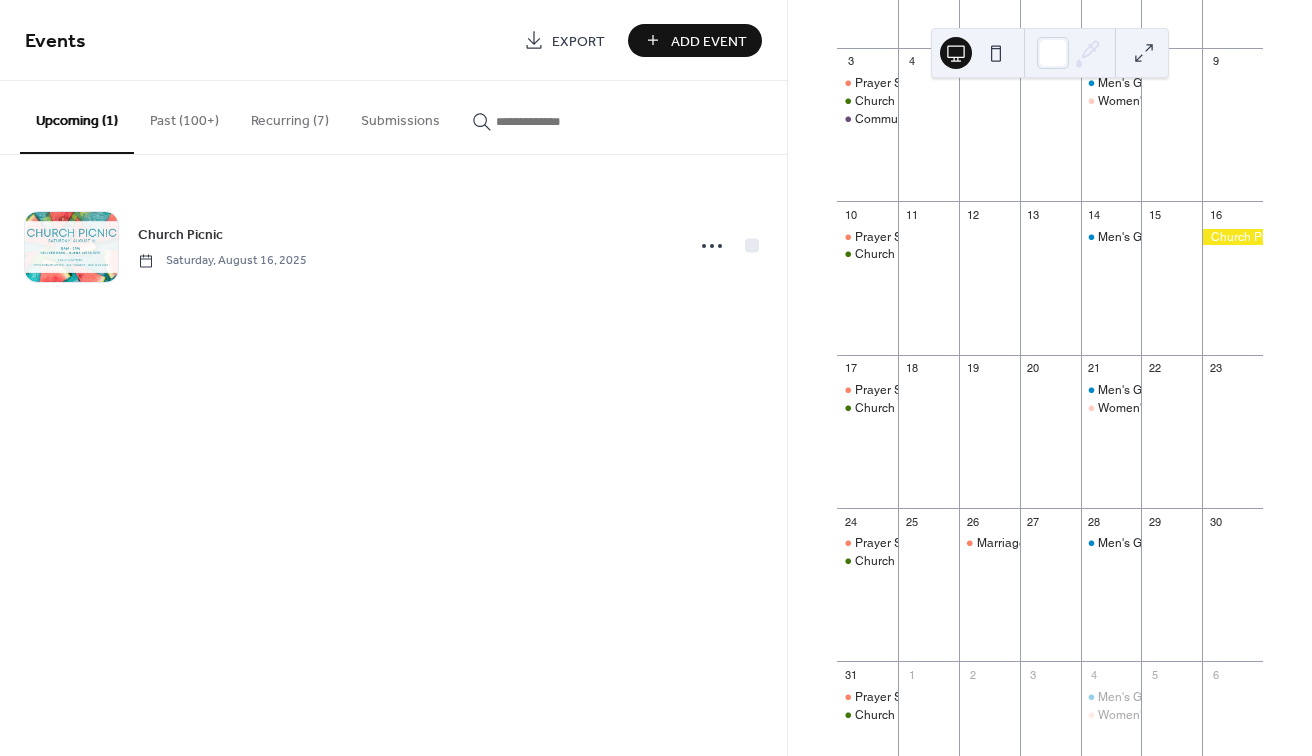 scroll, scrollTop: 321, scrollLeft: 0, axis: vertical 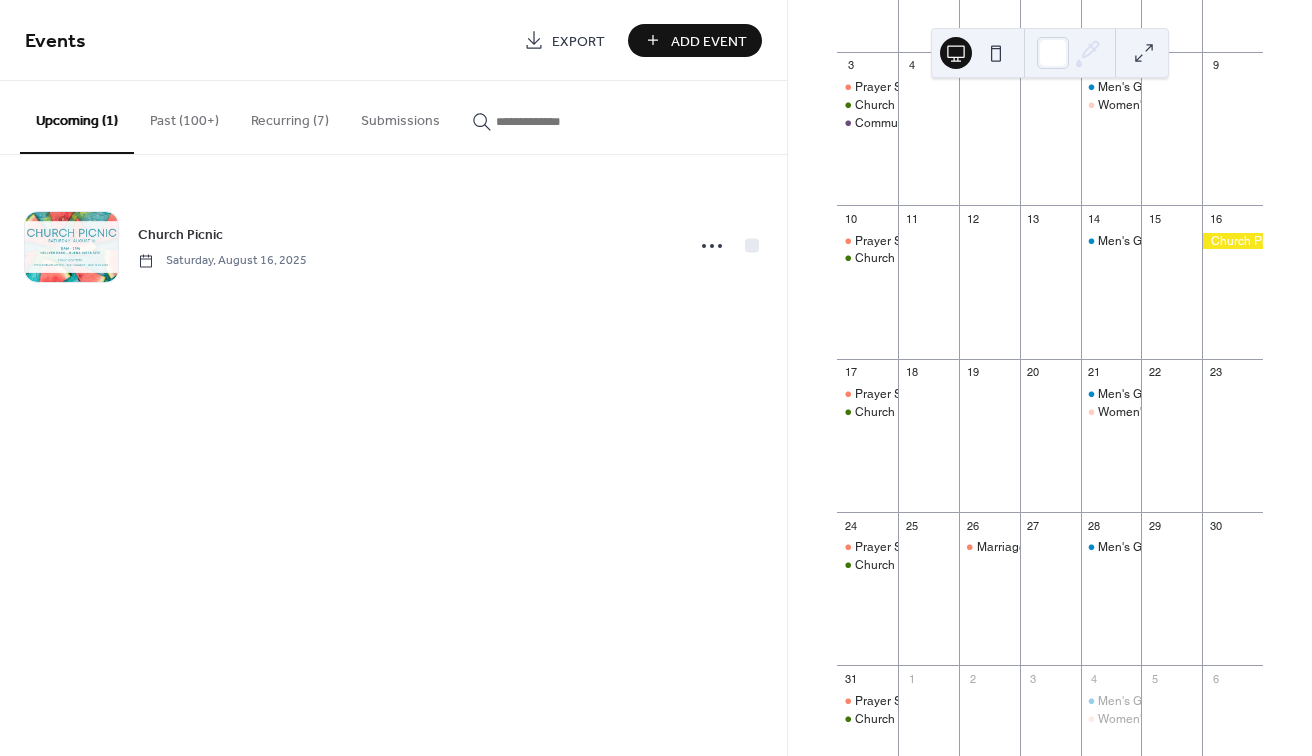 click on "Recurring (7)" at bounding box center [290, 116] 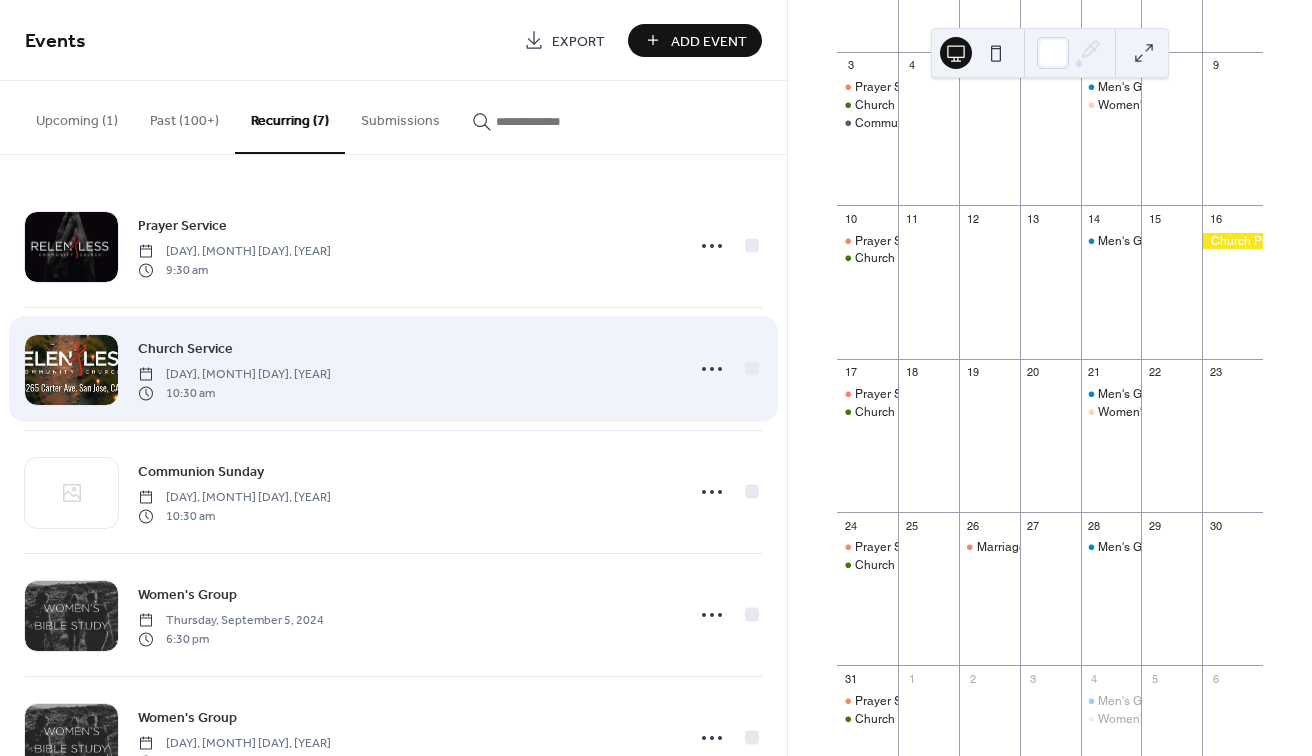 scroll, scrollTop: 0, scrollLeft: 0, axis: both 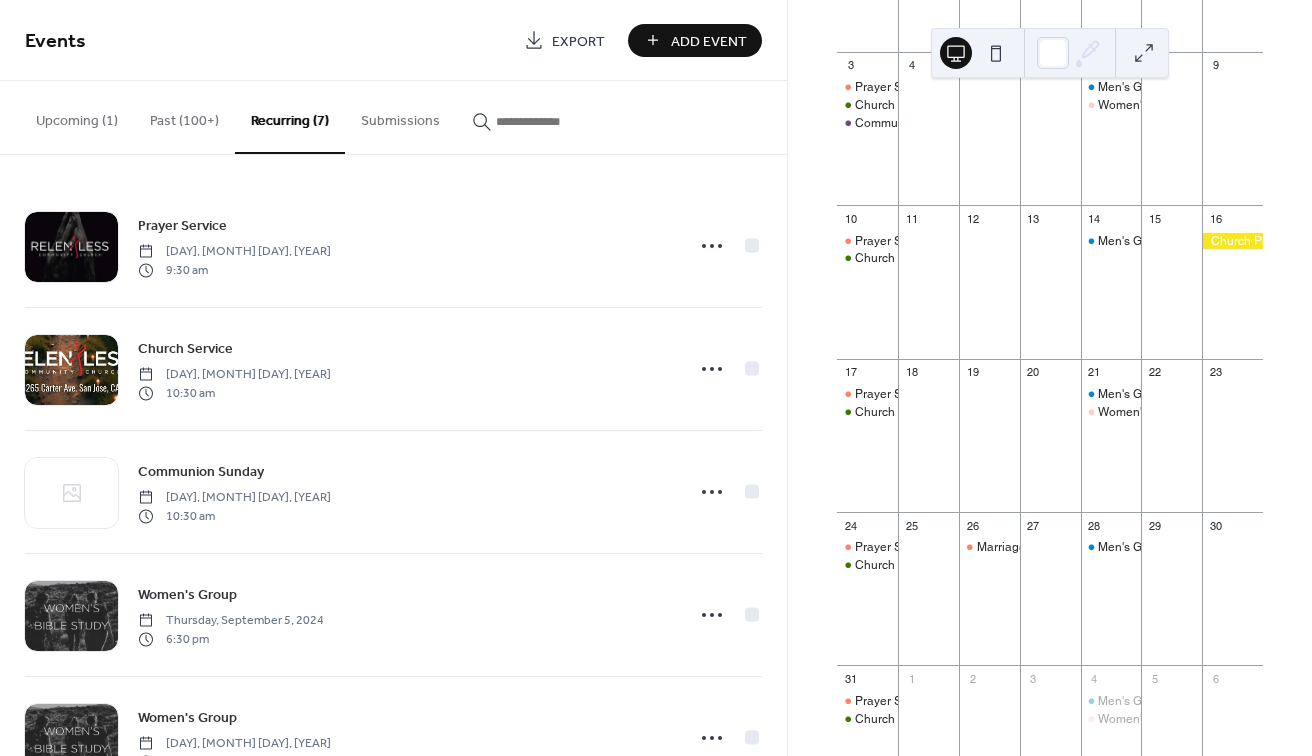 click on "Add Event" at bounding box center [709, 41] 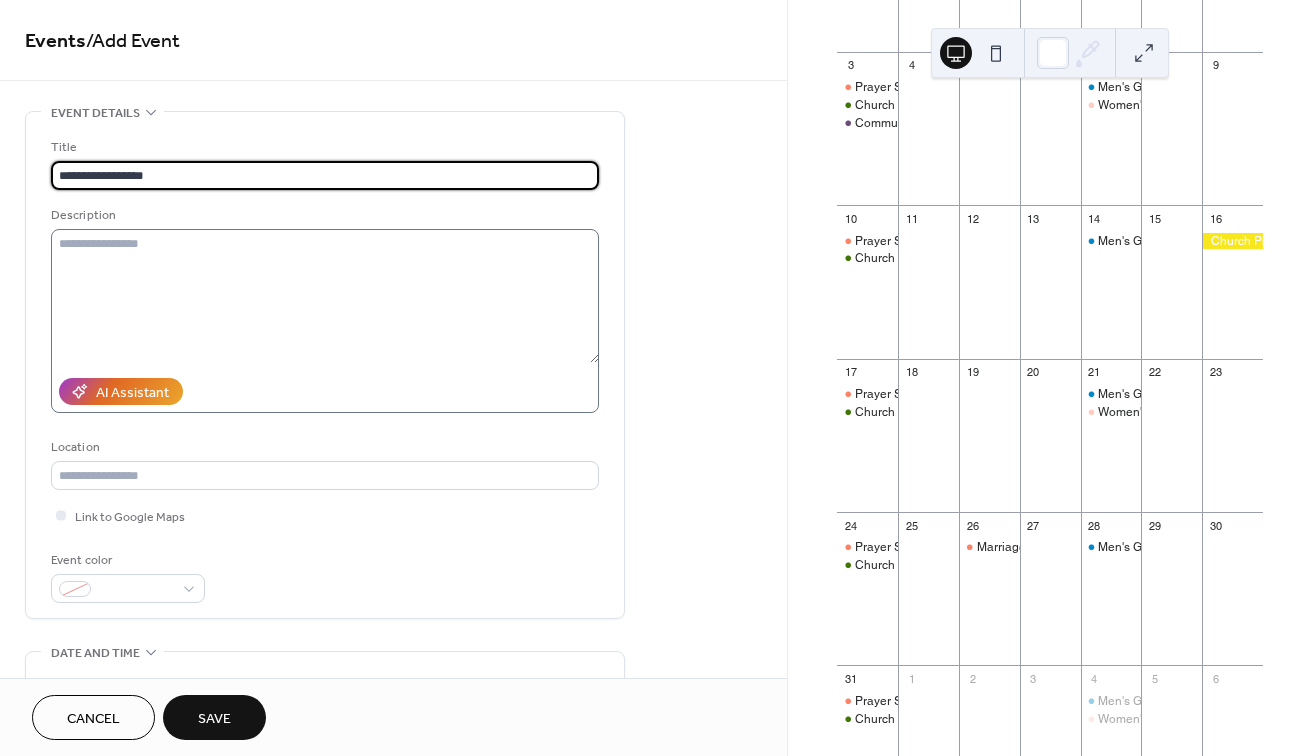 type on "**********" 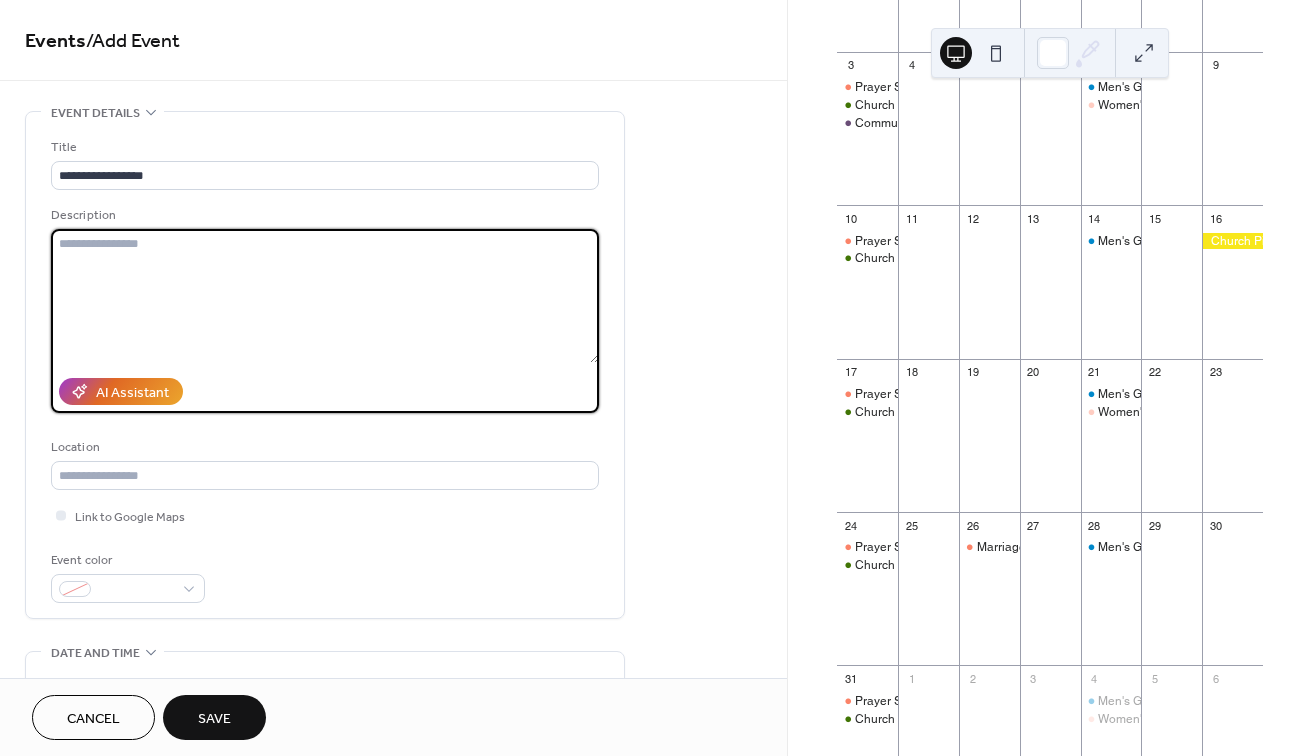 click at bounding box center [325, 296] 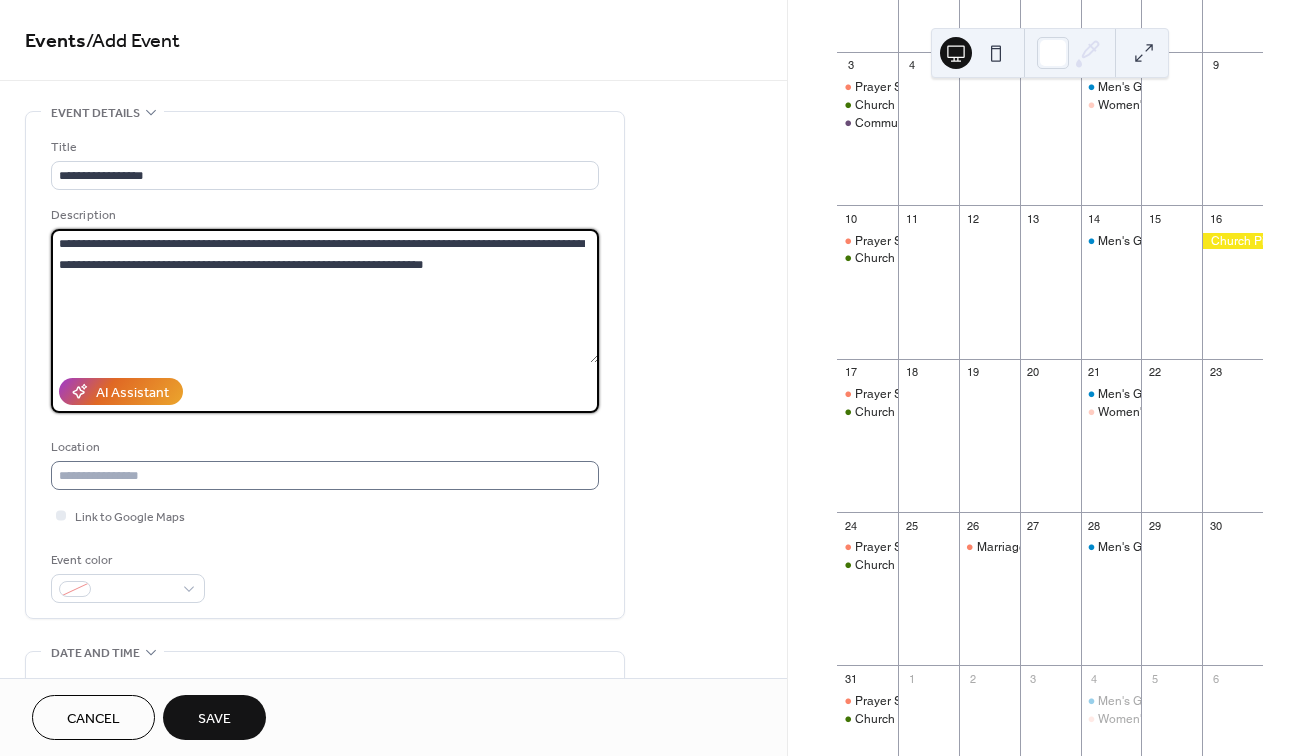 type on "**********" 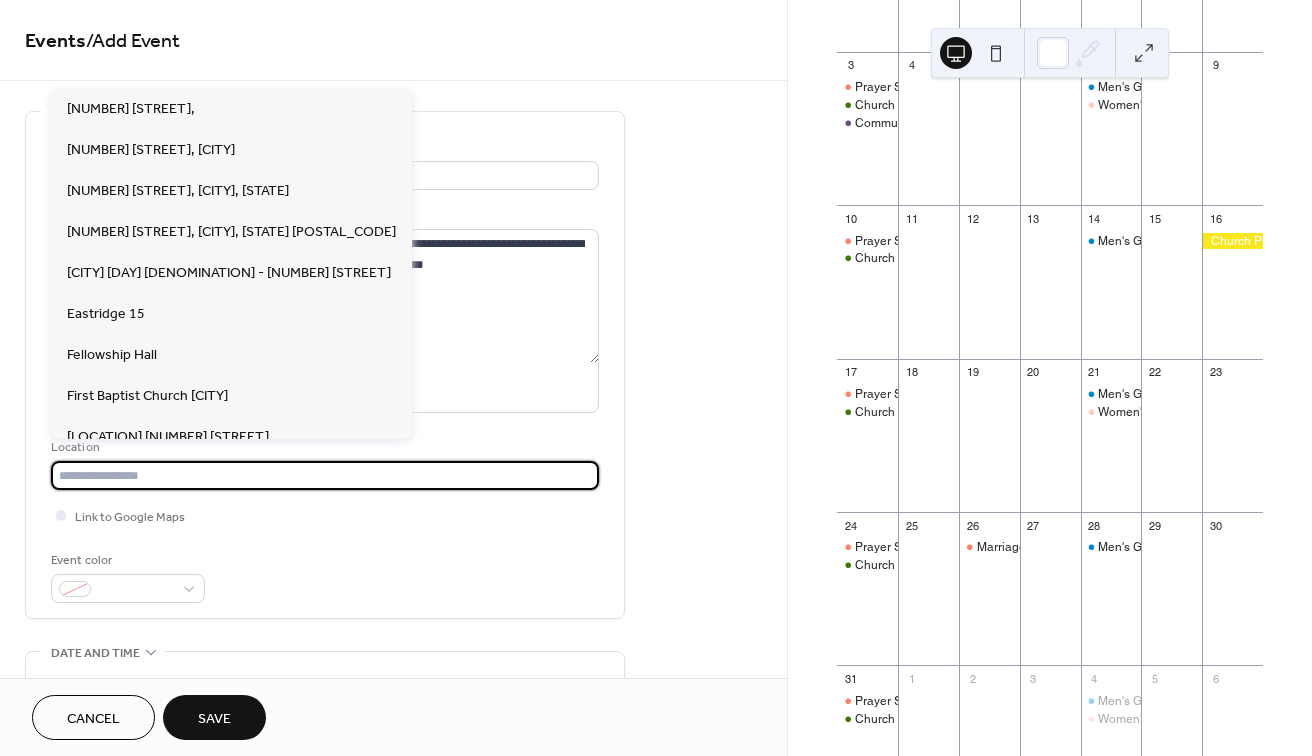 click at bounding box center (325, 475) 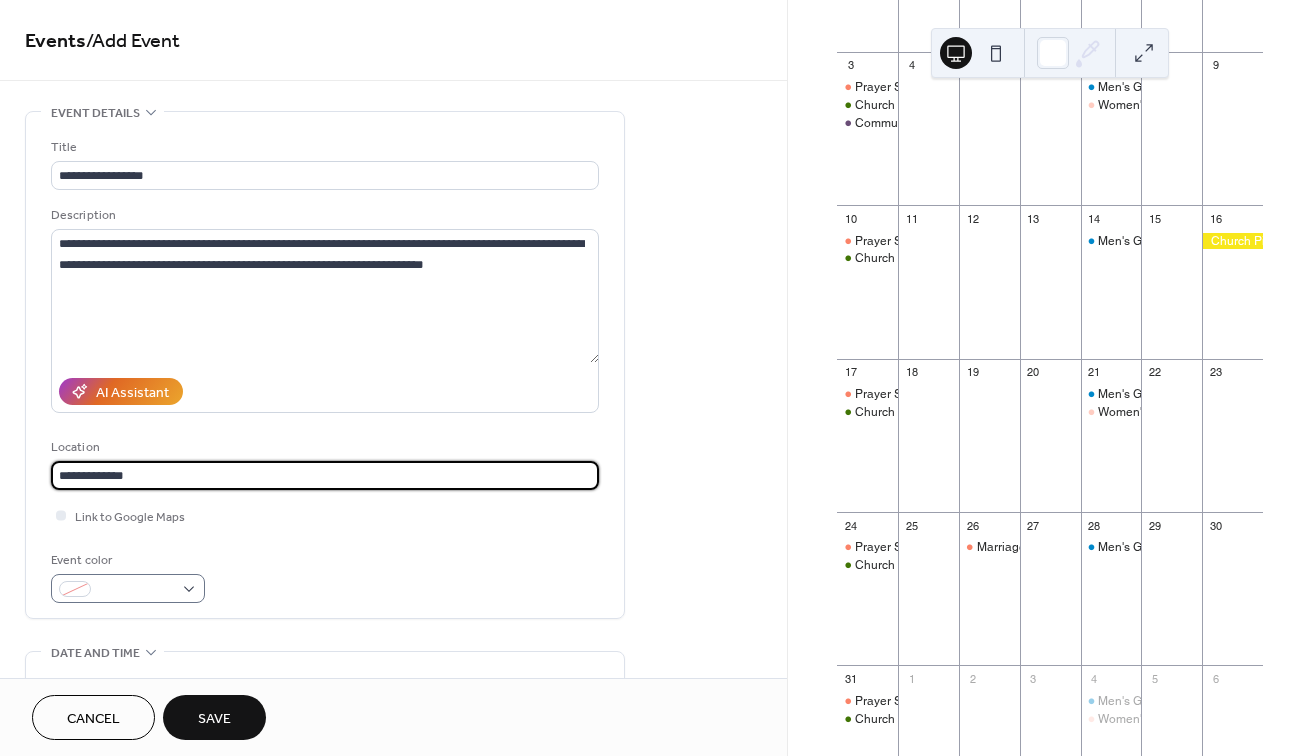type on "**********" 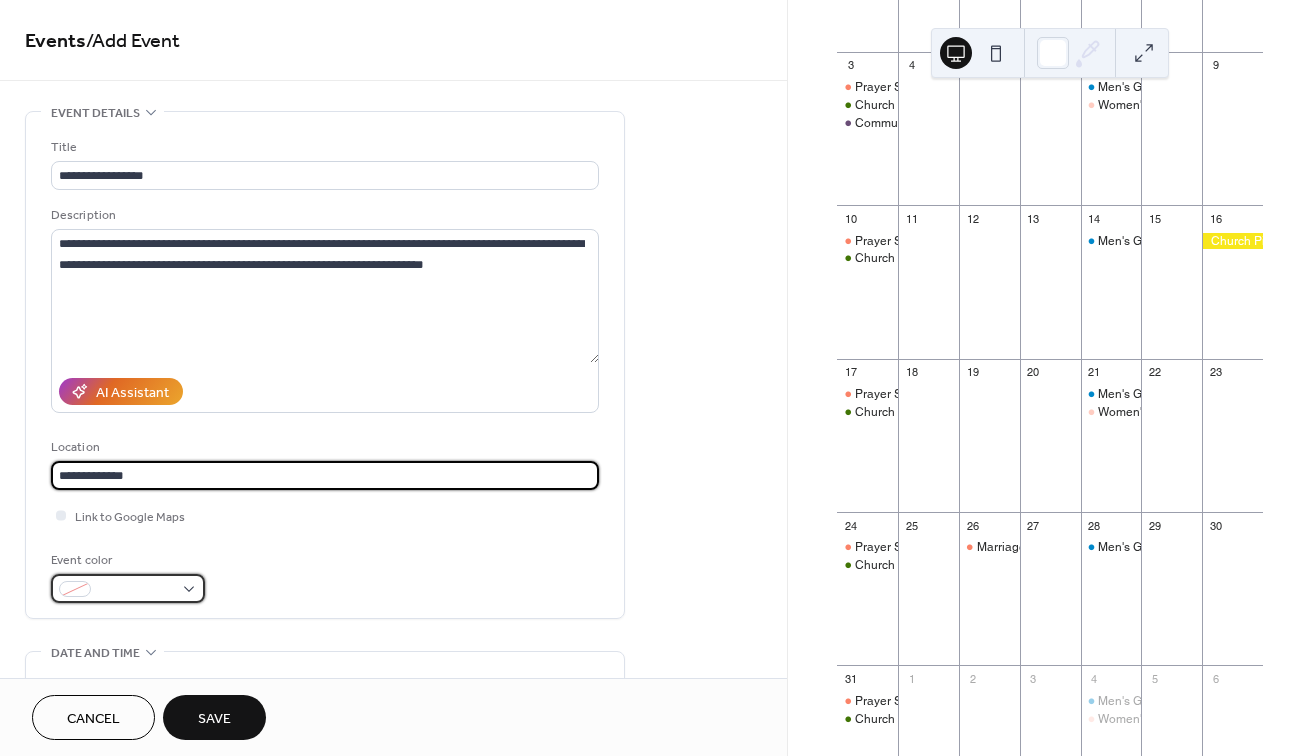 click at bounding box center [128, 588] 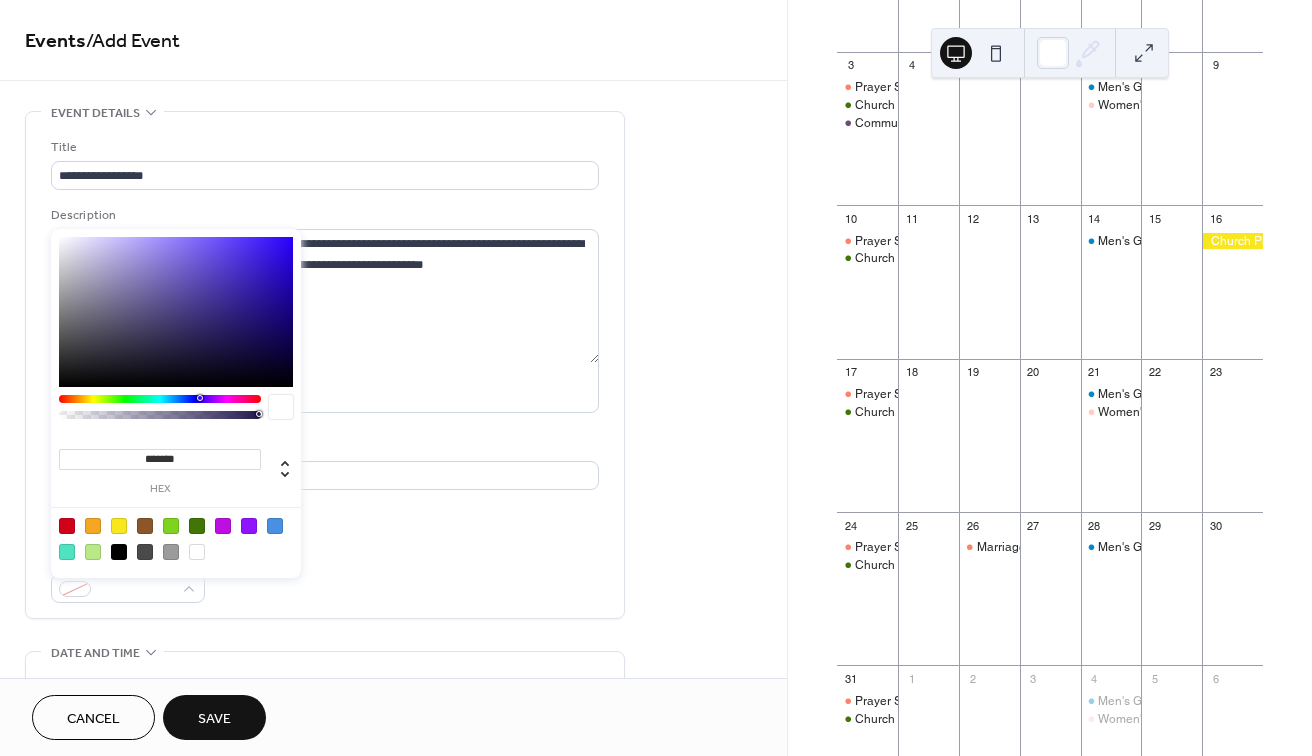 click at bounding box center (249, 526) 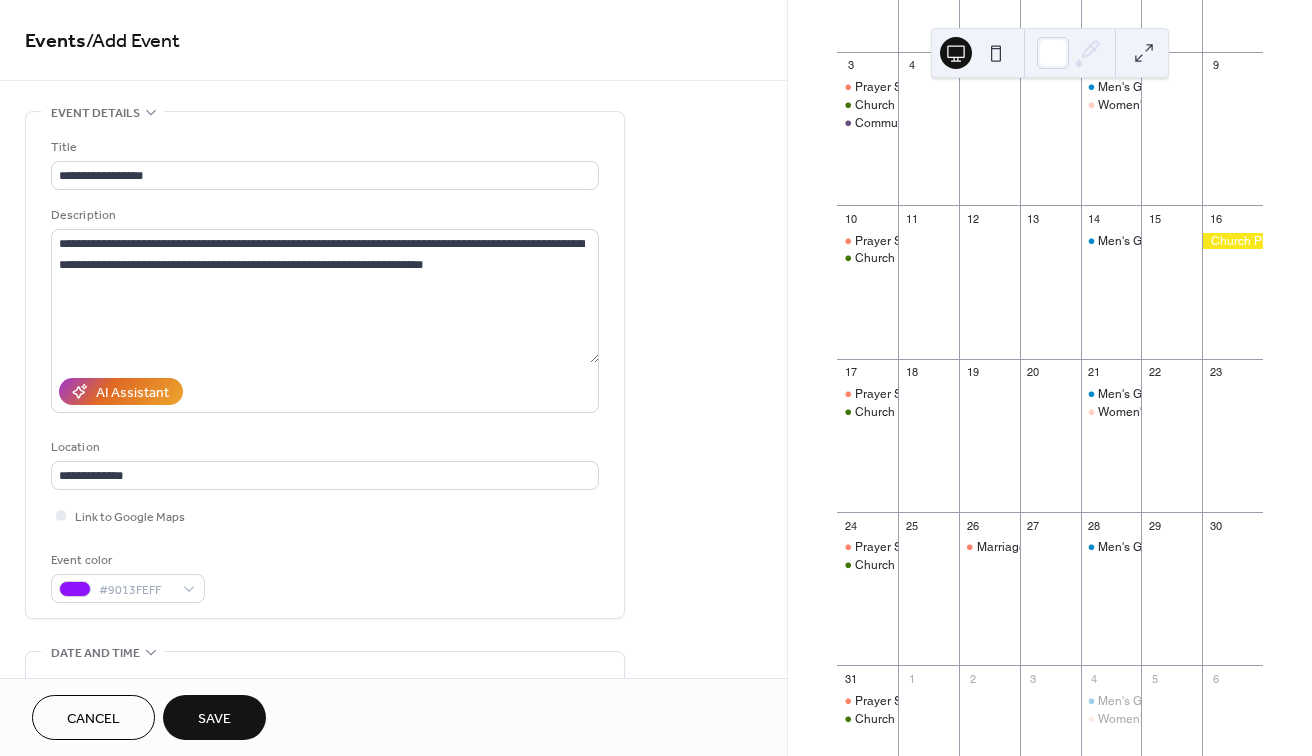 click on "Event color #9013FEFF" at bounding box center [325, 576] 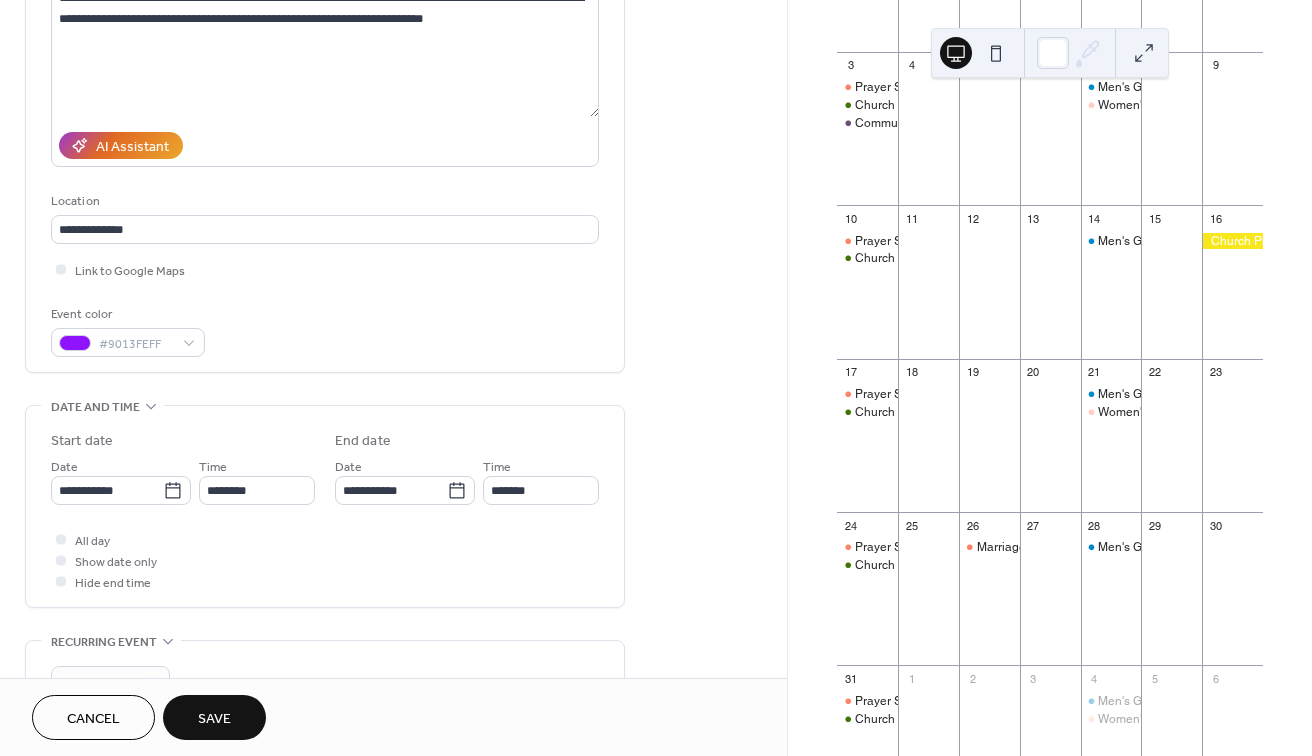 scroll, scrollTop: 251, scrollLeft: 0, axis: vertical 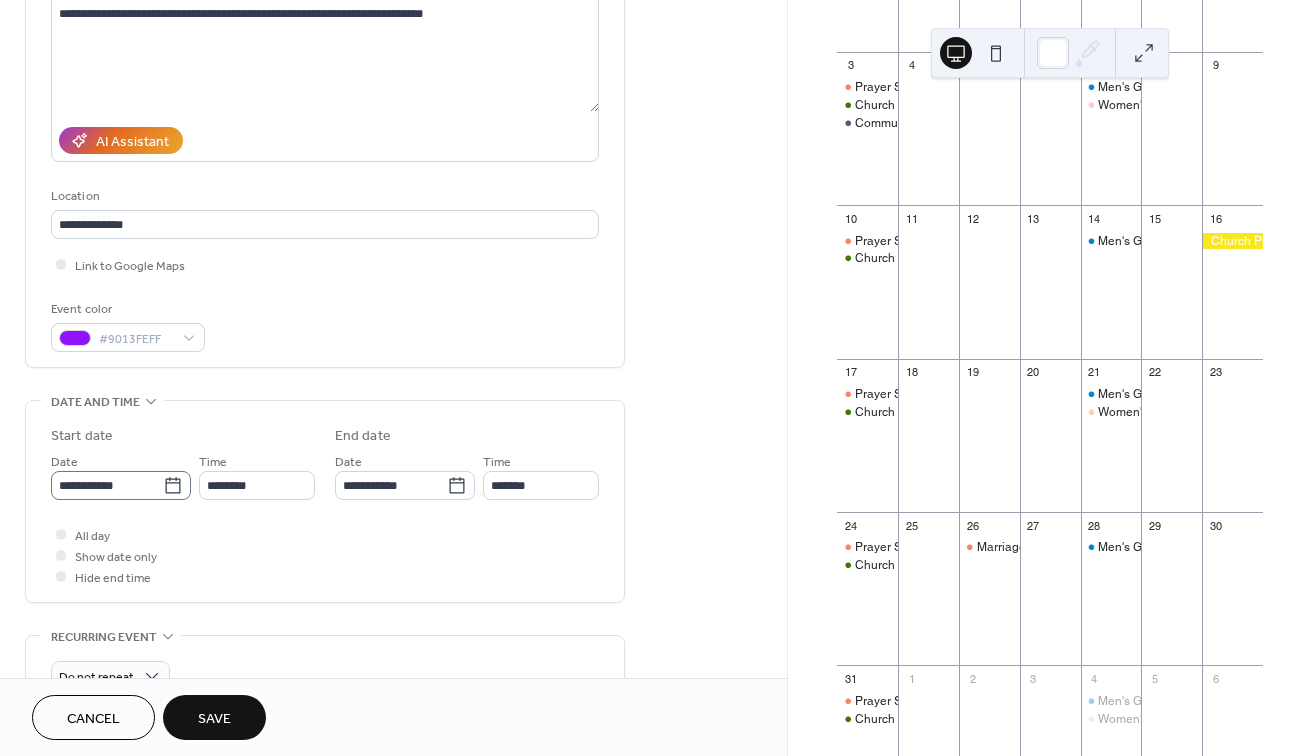 click 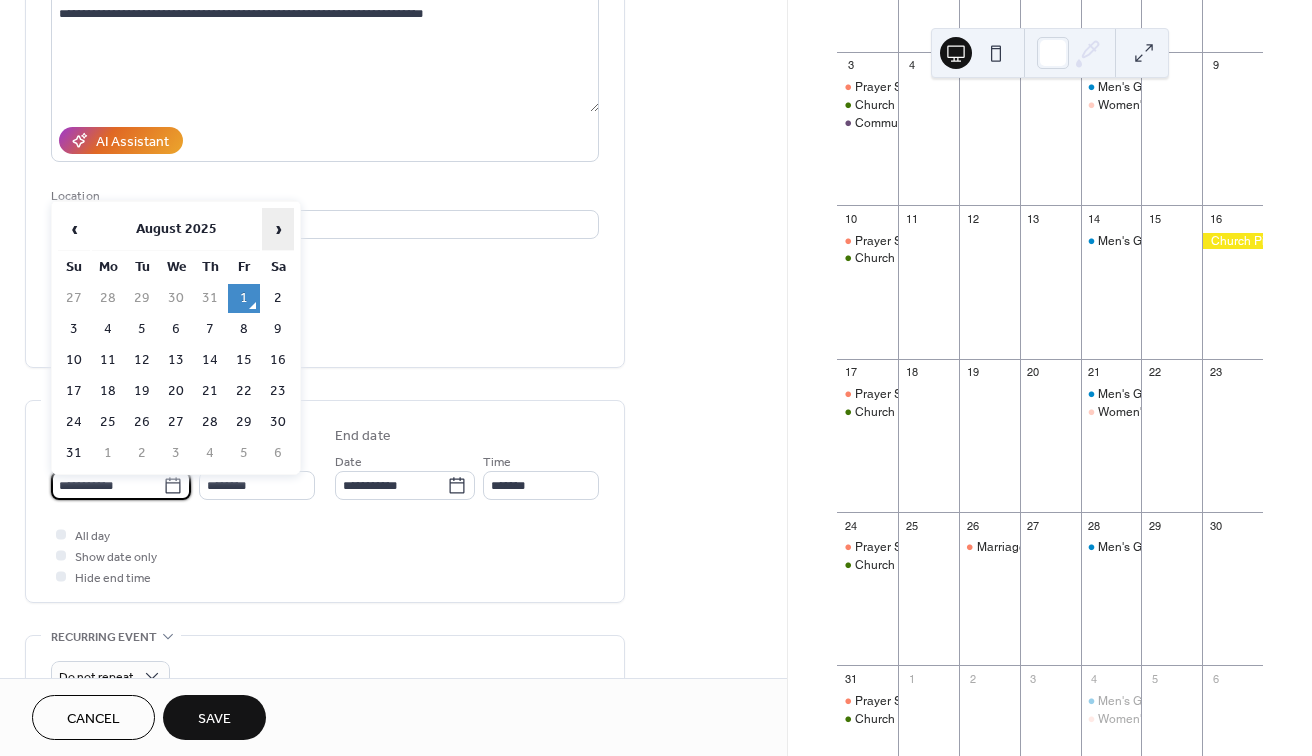 click on "›" at bounding box center [278, 229] 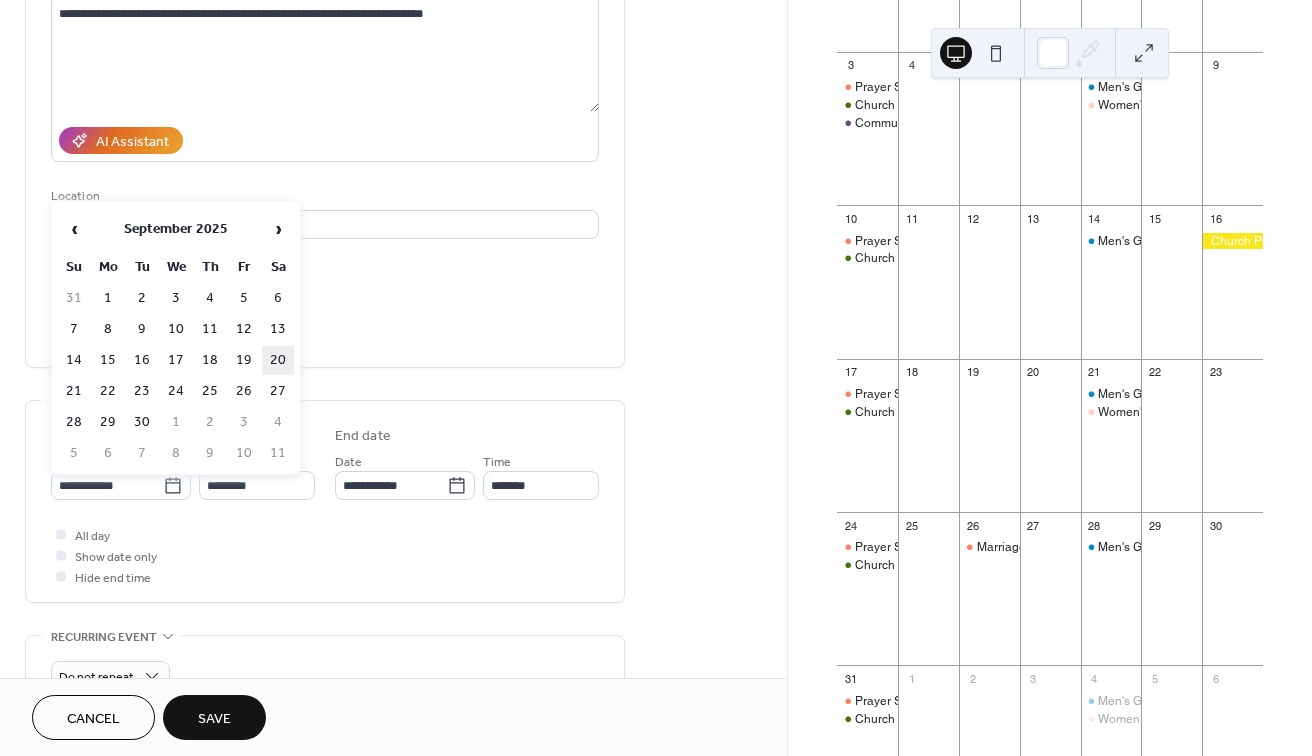 click on "20" at bounding box center [278, 360] 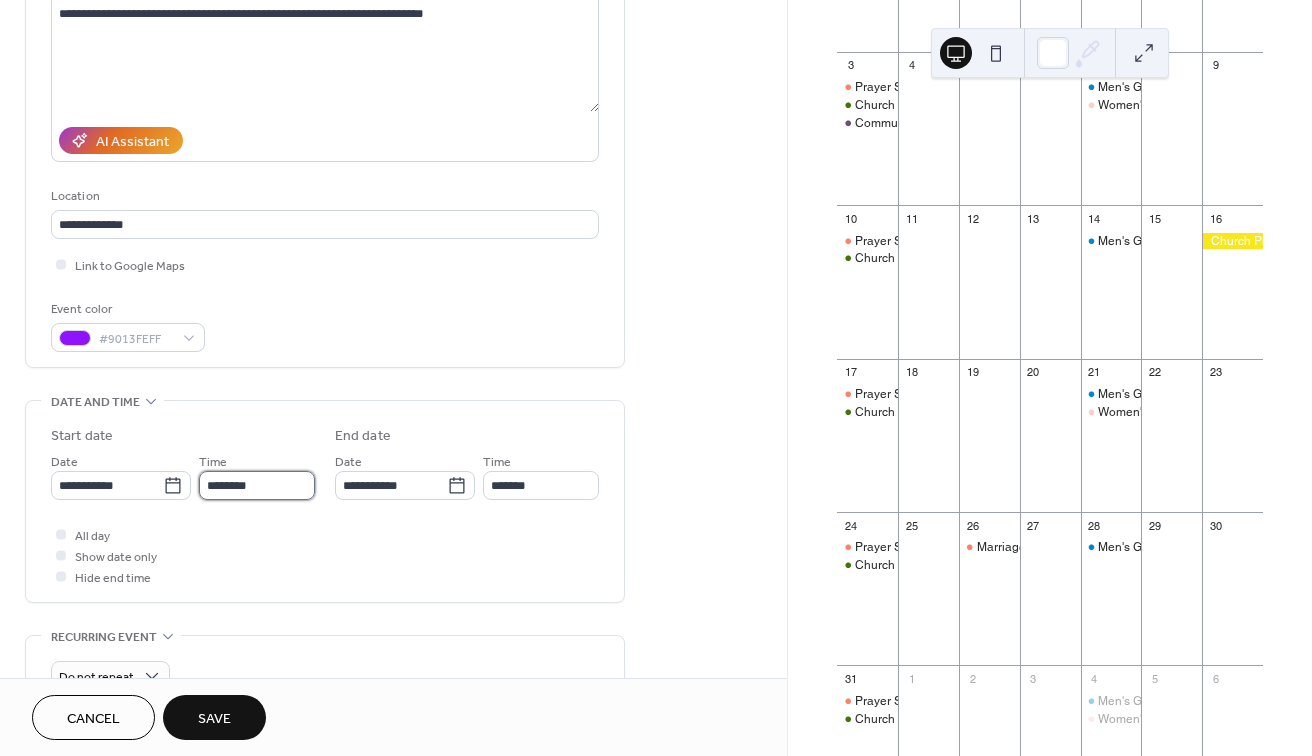 click on "********" at bounding box center [257, 485] 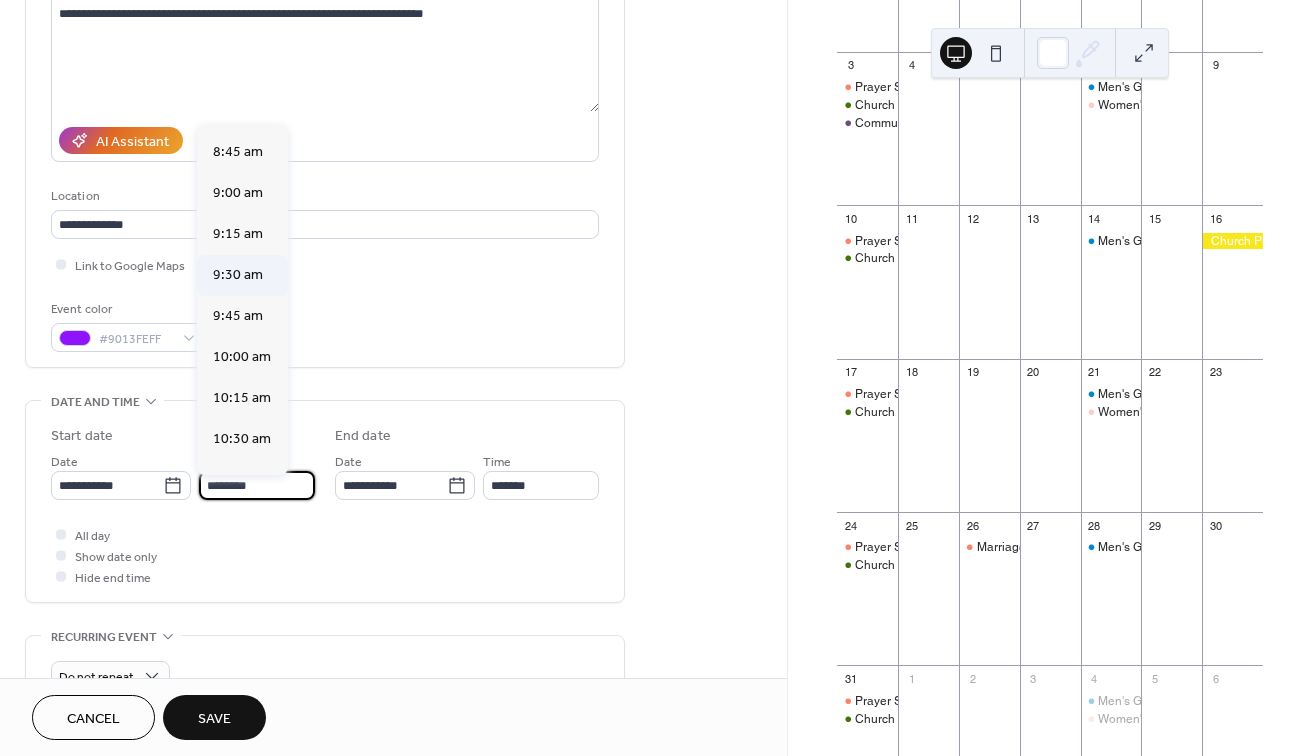 scroll, scrollTop: 1421, scrollLeft: 0, axis: vertical 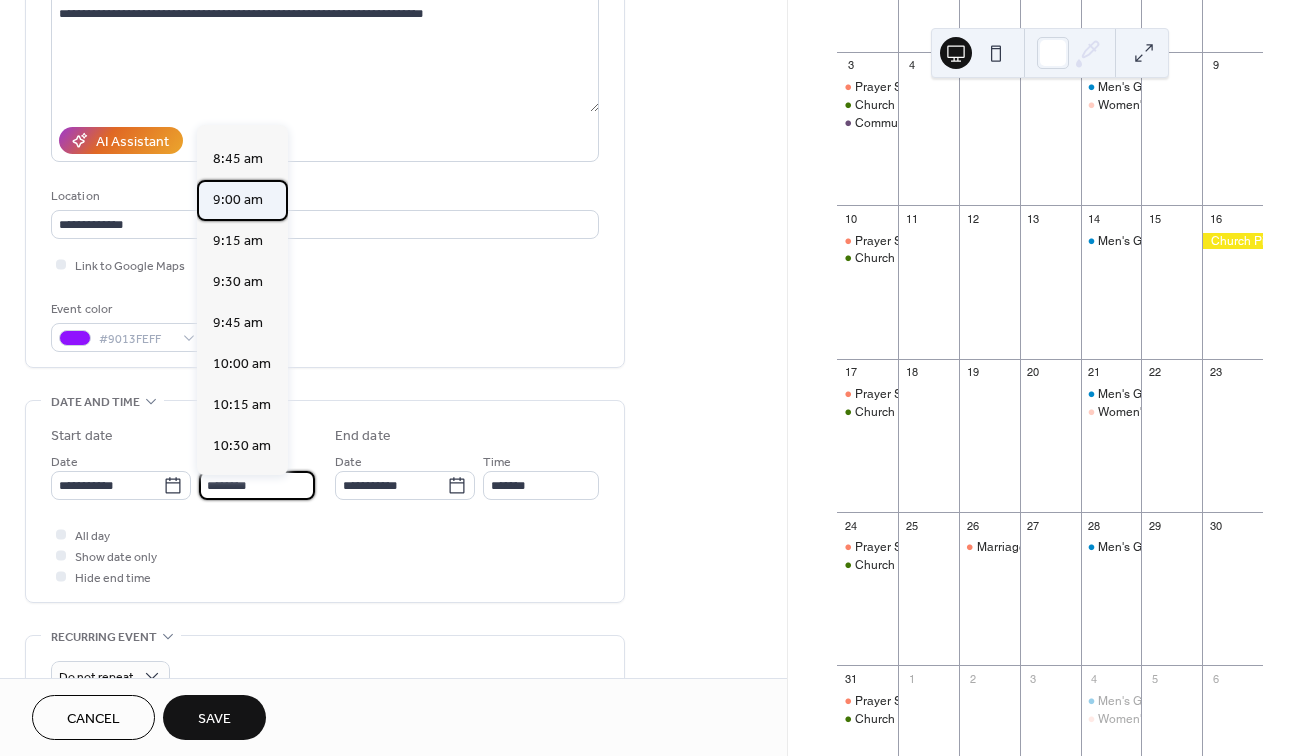 click on "9:00 am" at bounding box center [238, 200] 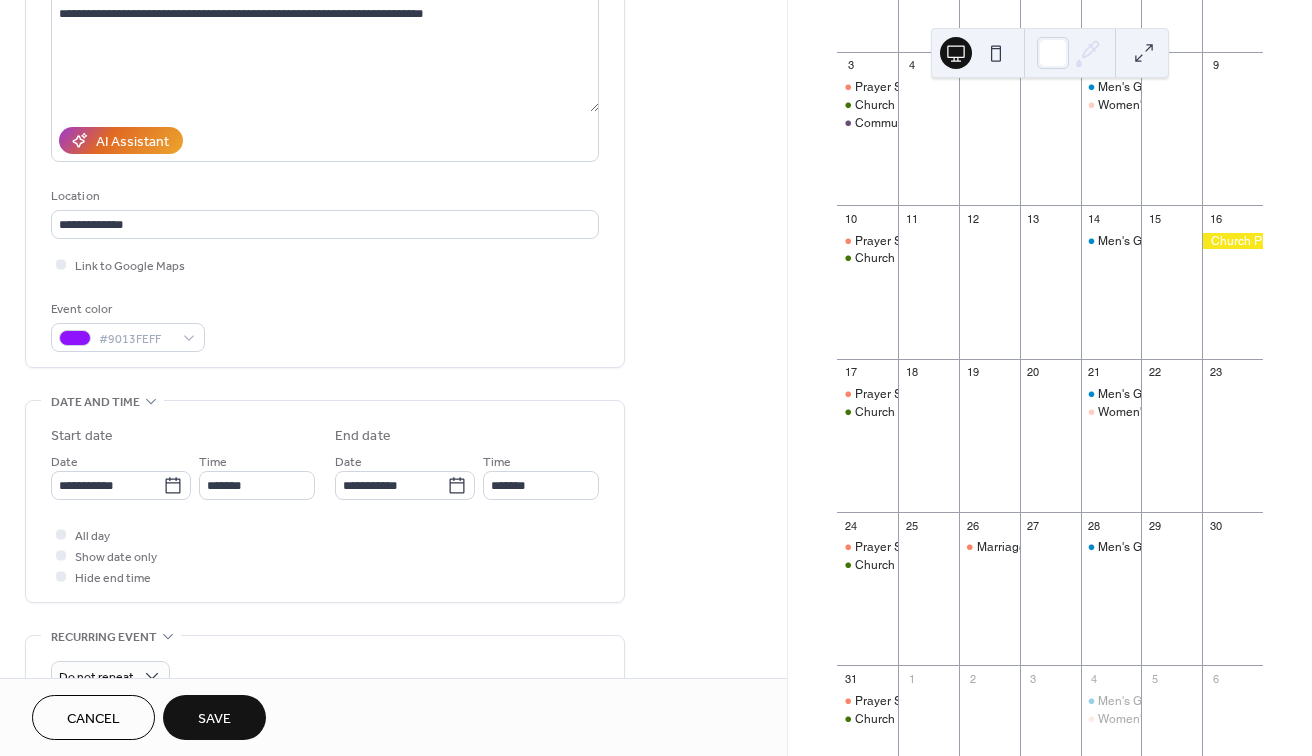 type on "*******" 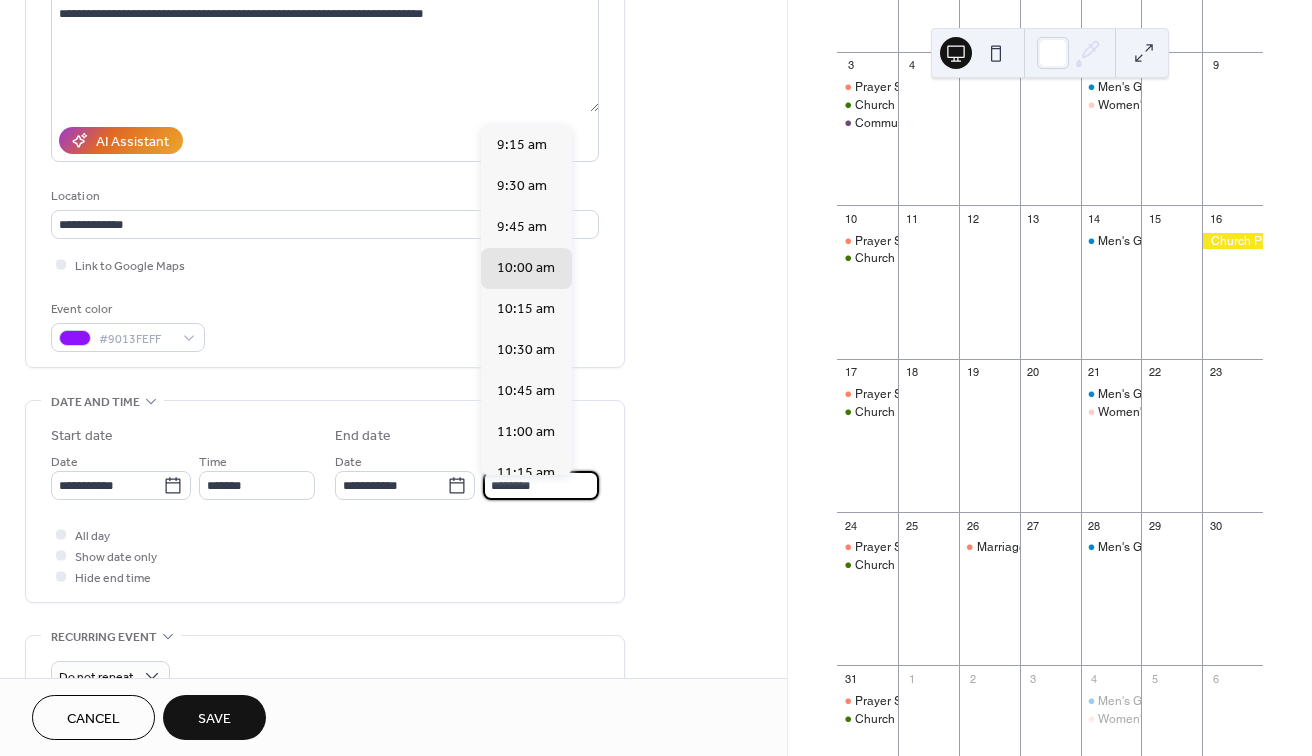 click on "********" at bounding box center [541, 485] 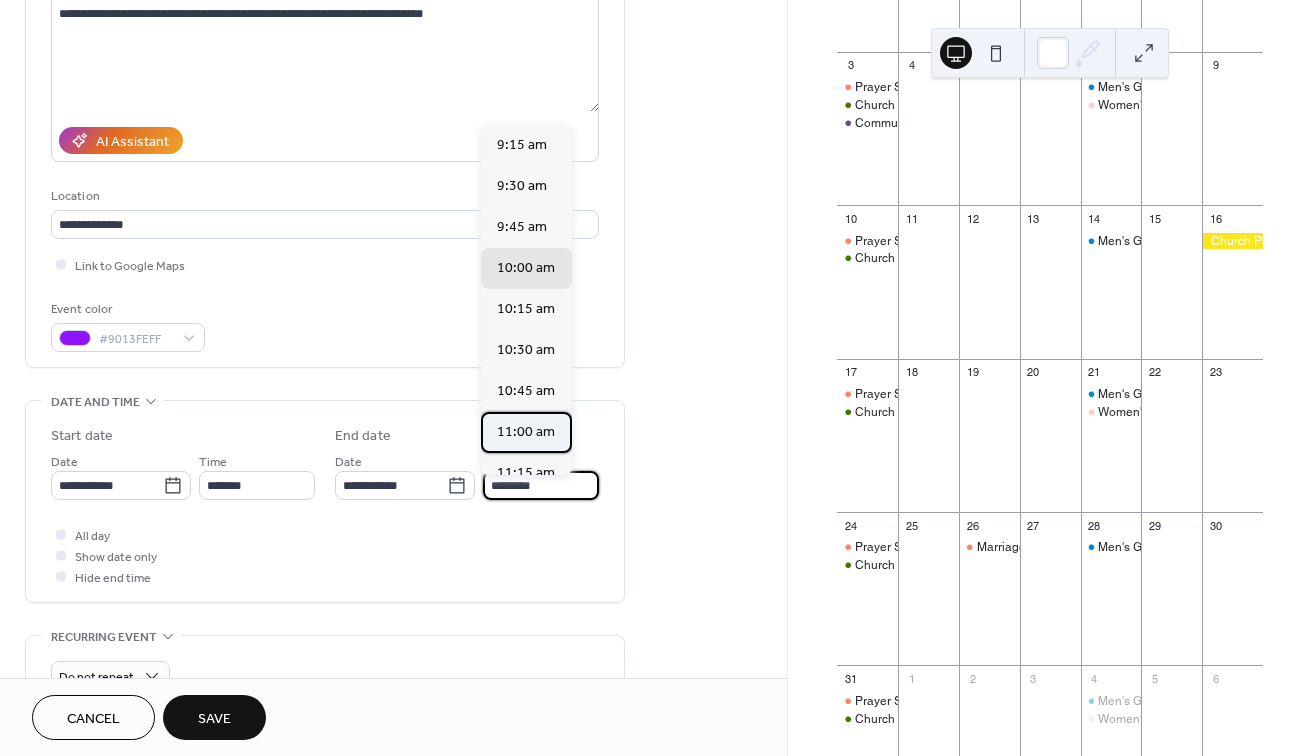 click on "11:00 am" at bounding box center (526, 432) 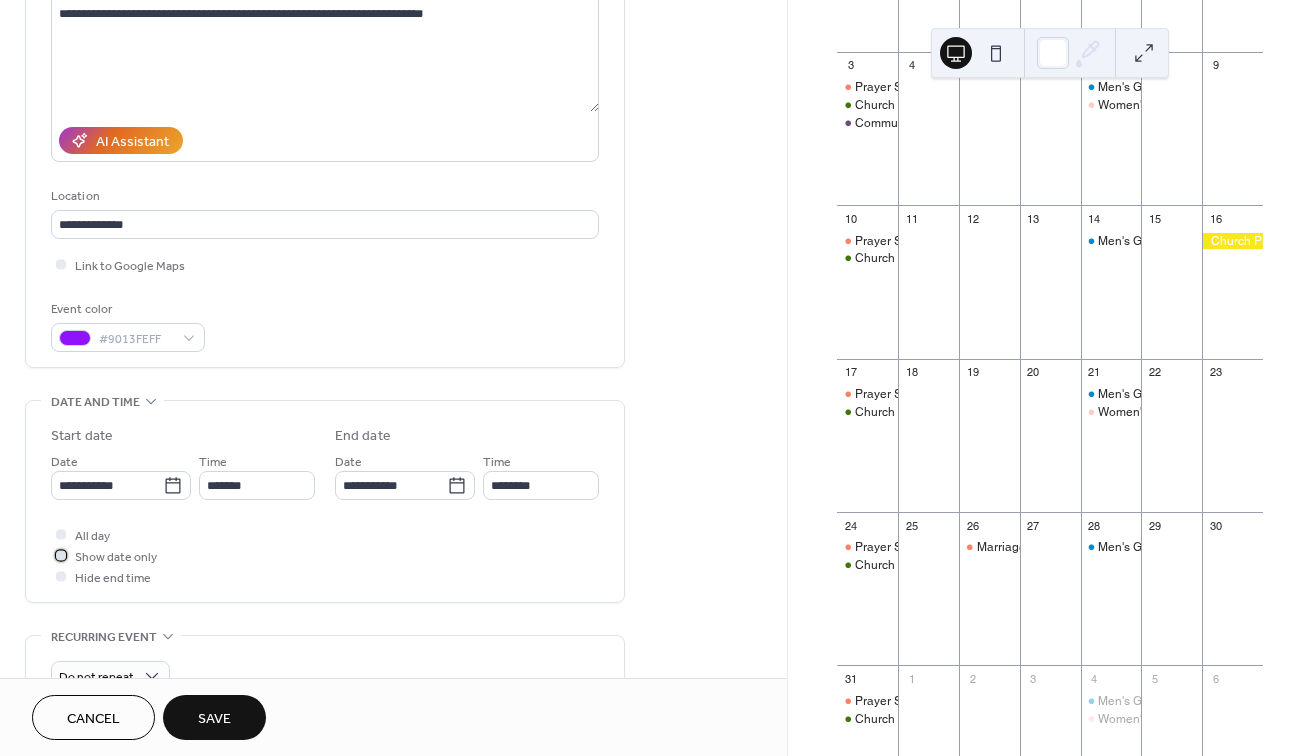 click at bounding box center (61, 555) 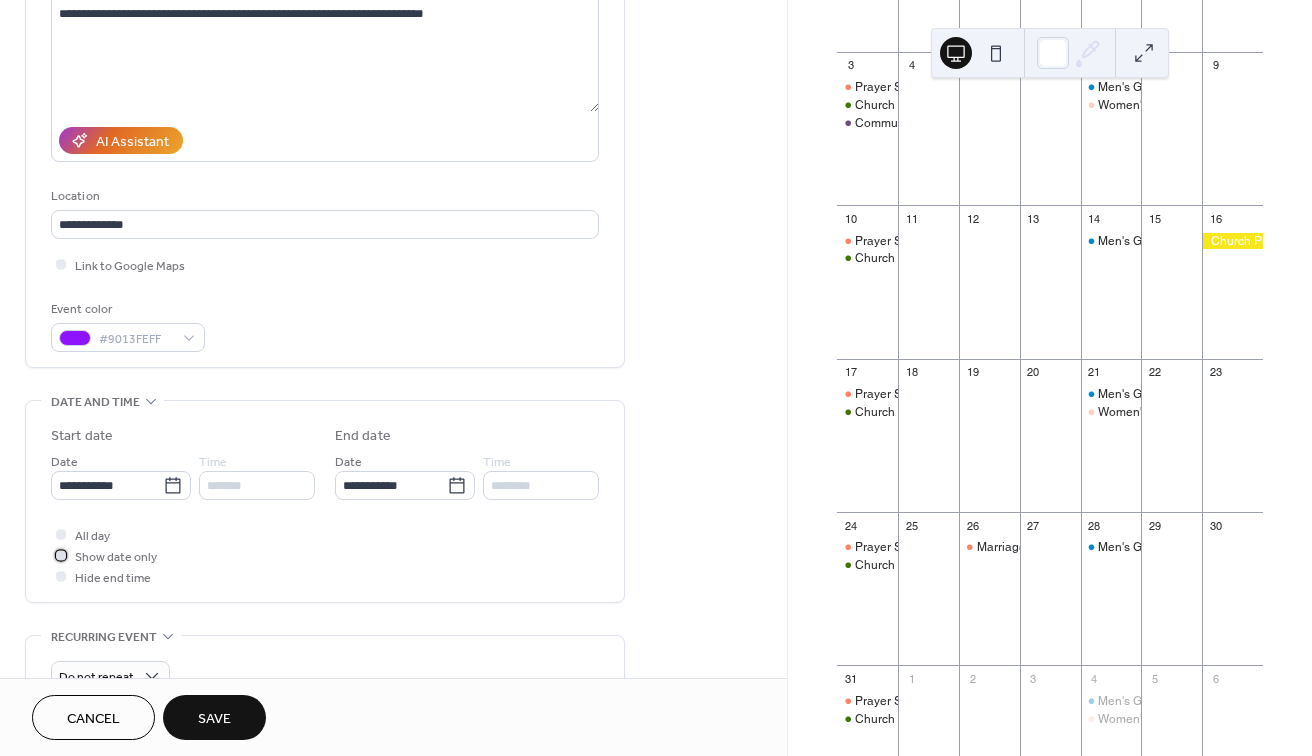 click at bounding box center (61, 555) 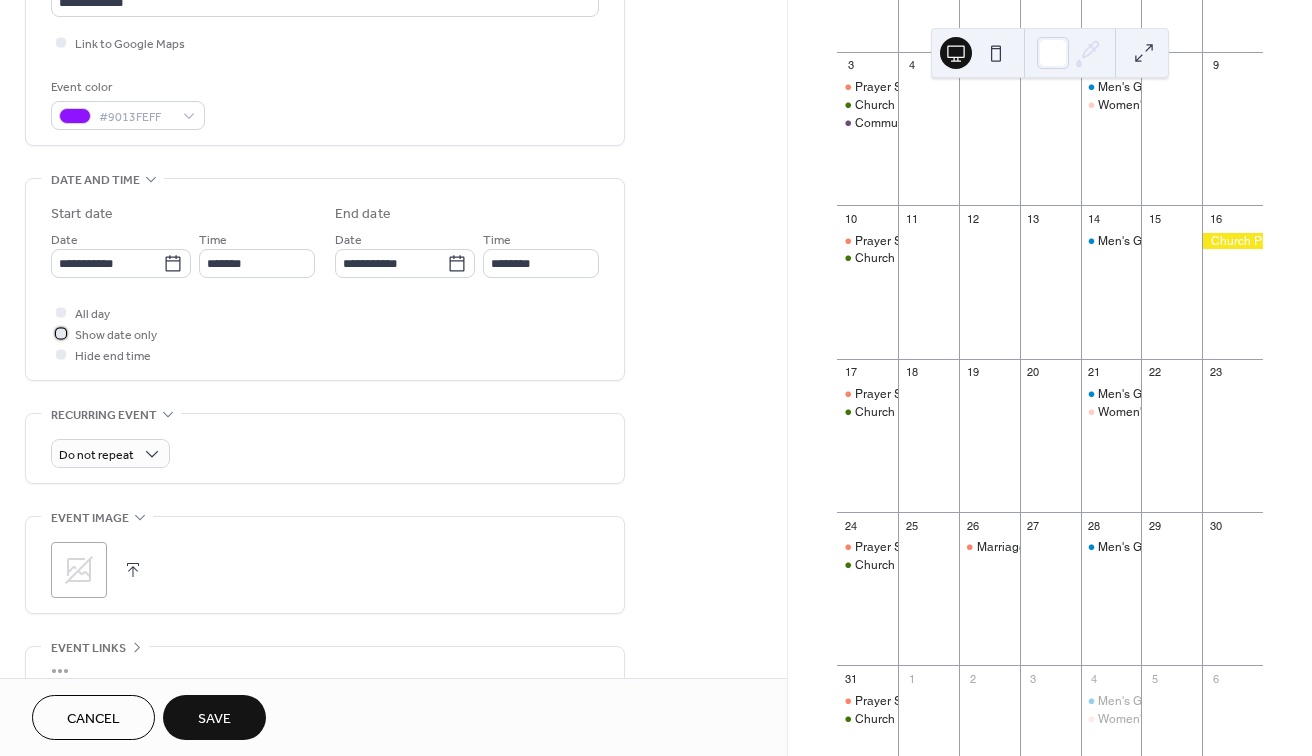 scroll, scrollTop: 475, scrollLeft: 0, axis: vertical 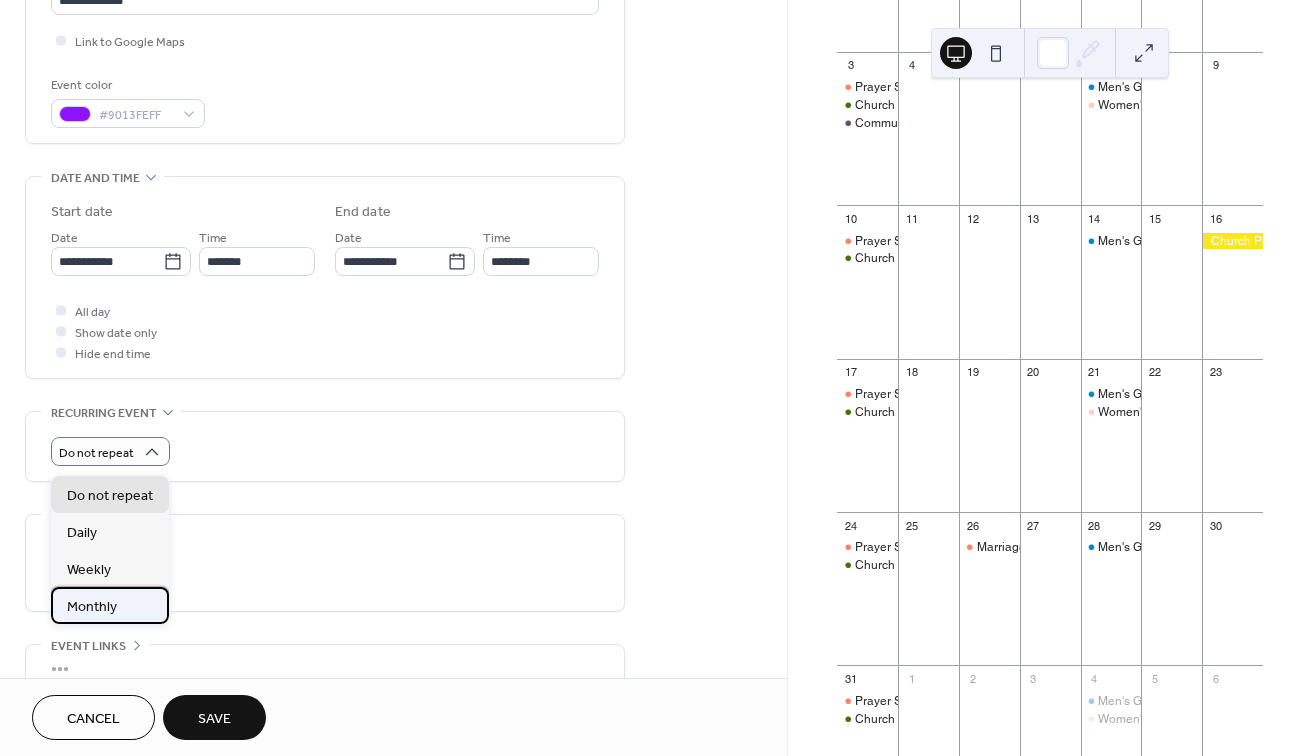 click on "Monthly" at bounding box center (110, 605) 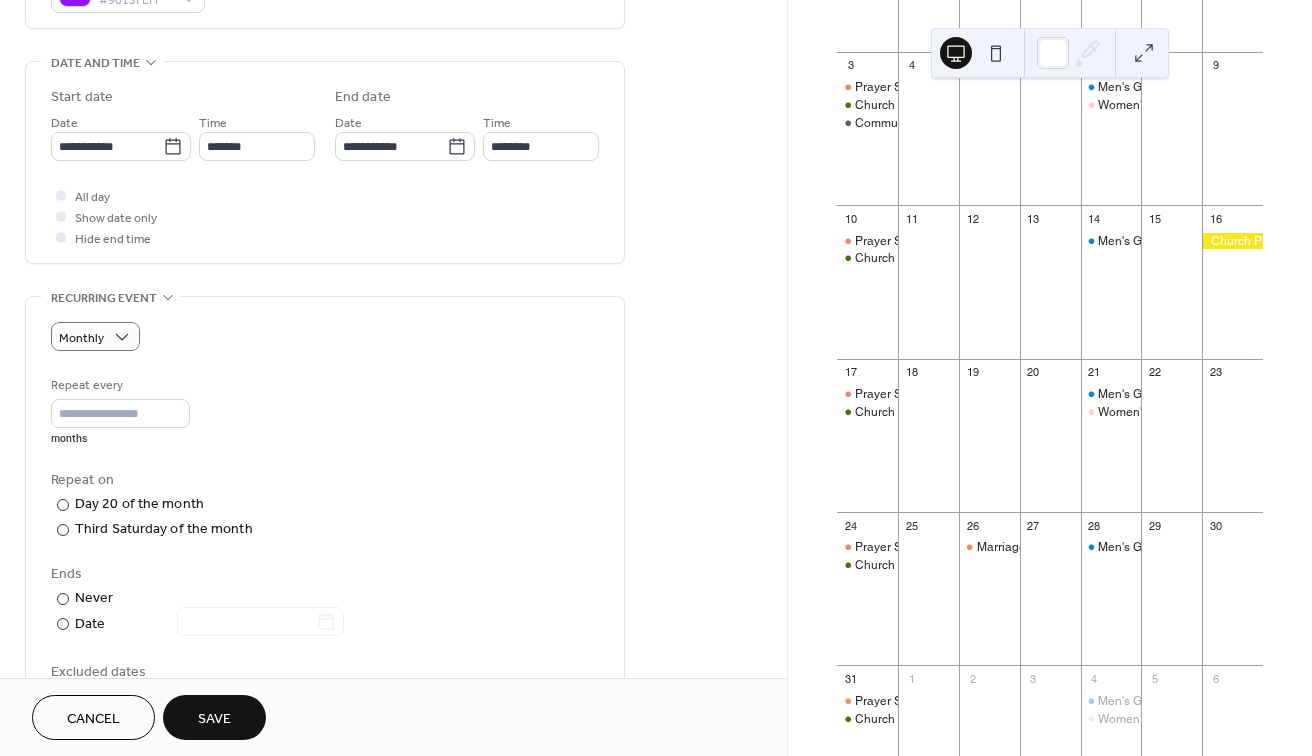 scroll, scrollTop: 592, scrollLeft: 0, axis: vertical 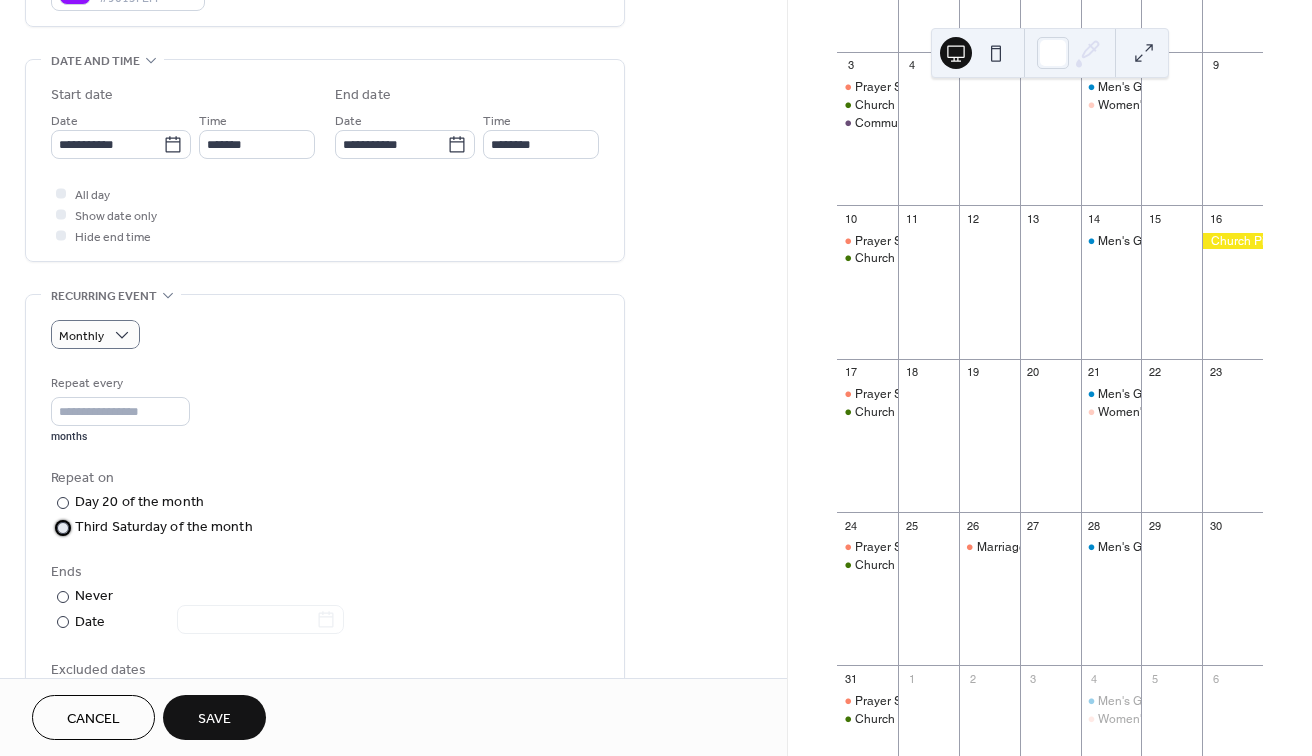 click on "Third Saturday of the month" at bounding box center [164, 527] 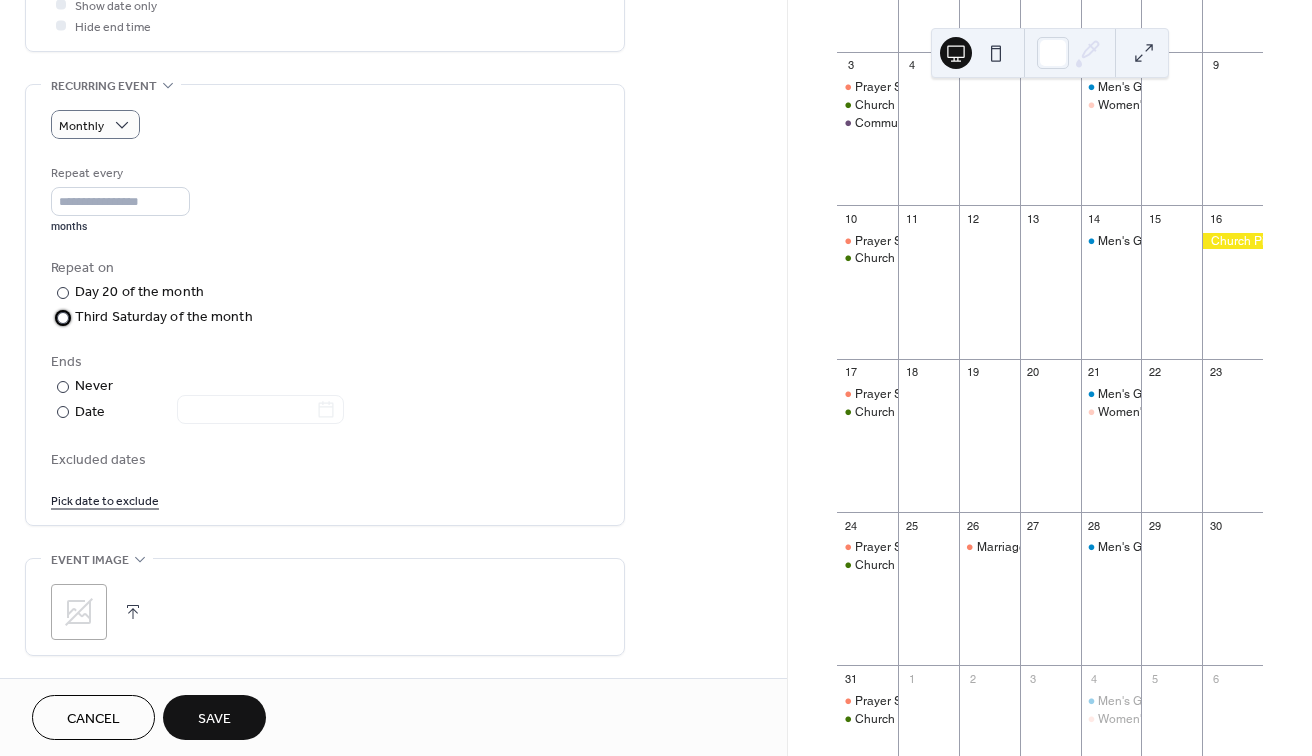 scroll, scrollTop: 811, scrollLeft: 0, axis: vertical 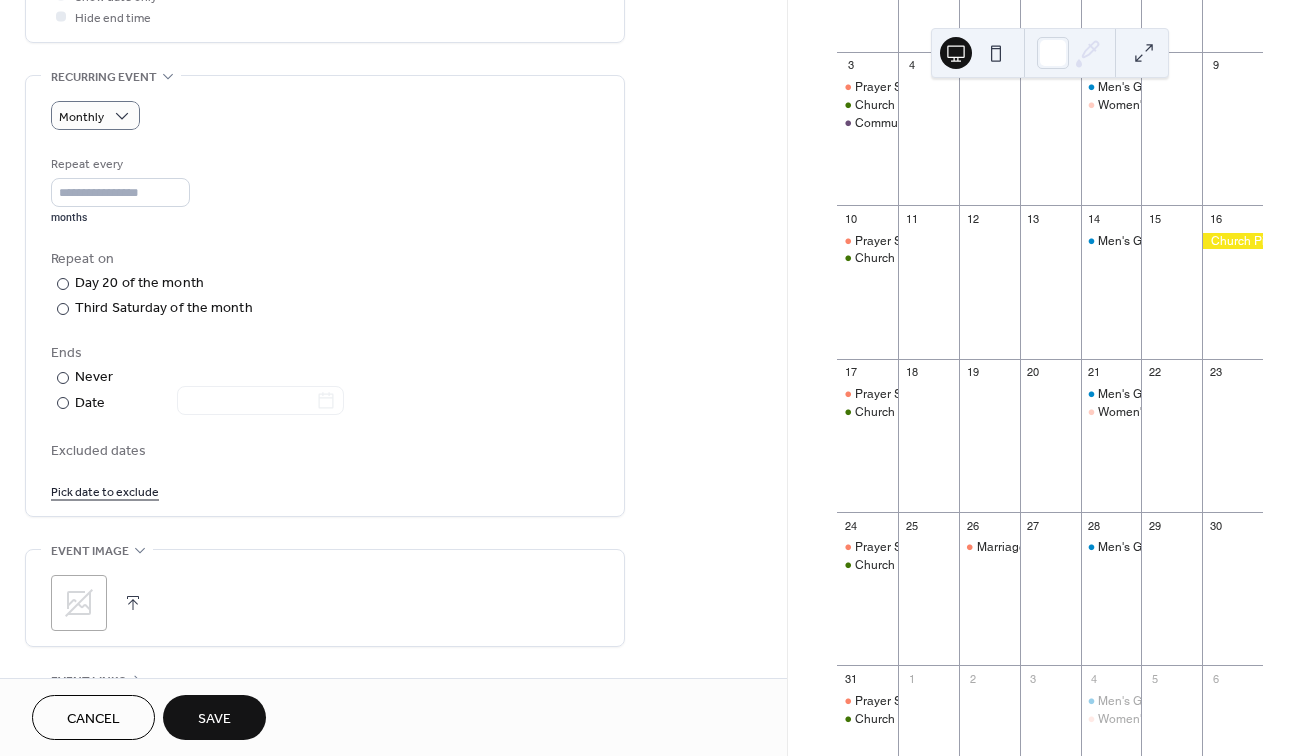 click 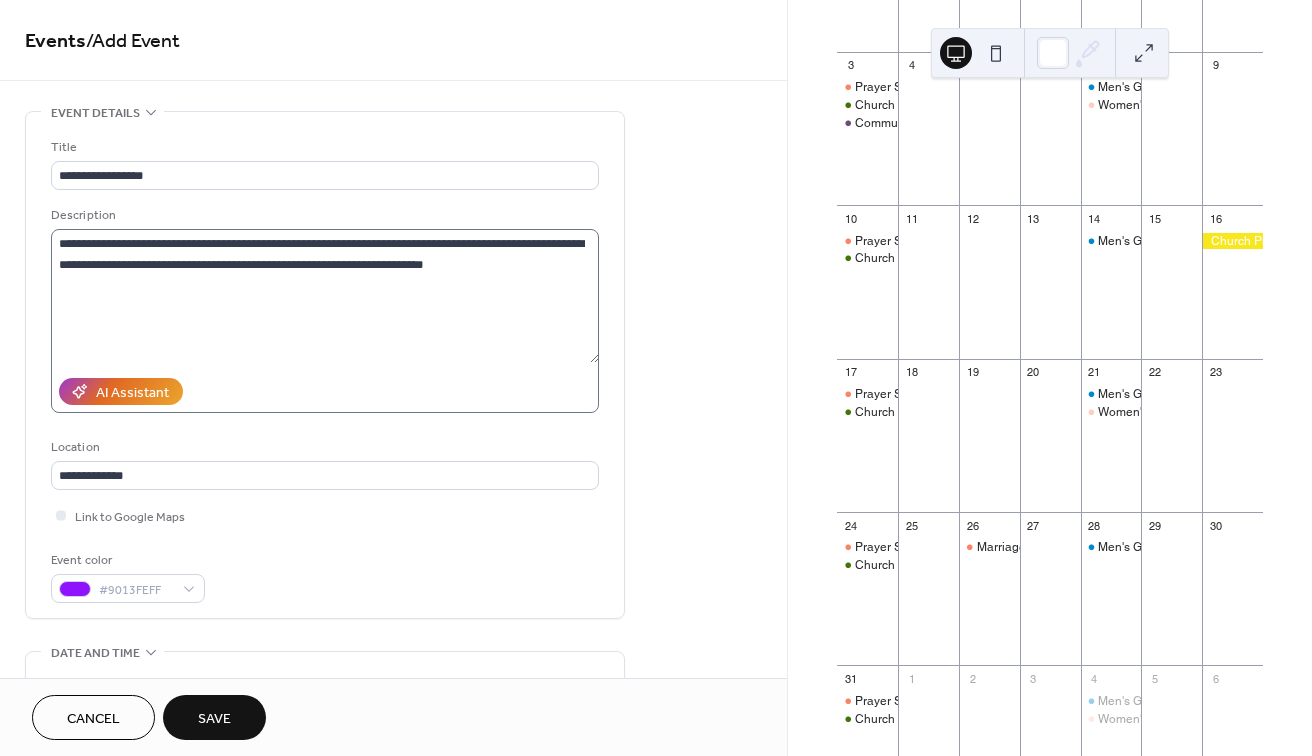 scroll, scrollTop: 0, scrollLeft: 0, axis: both 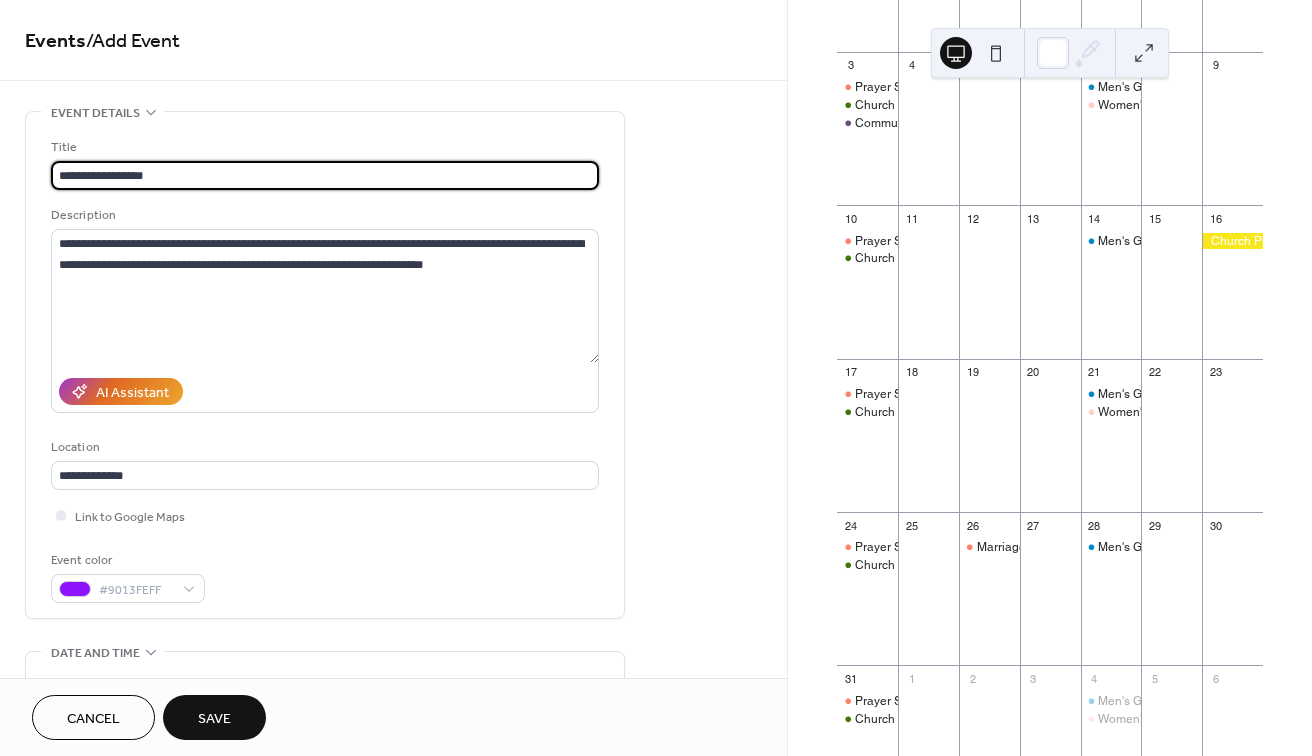 click on "**********" at bounding box center [325, 175] 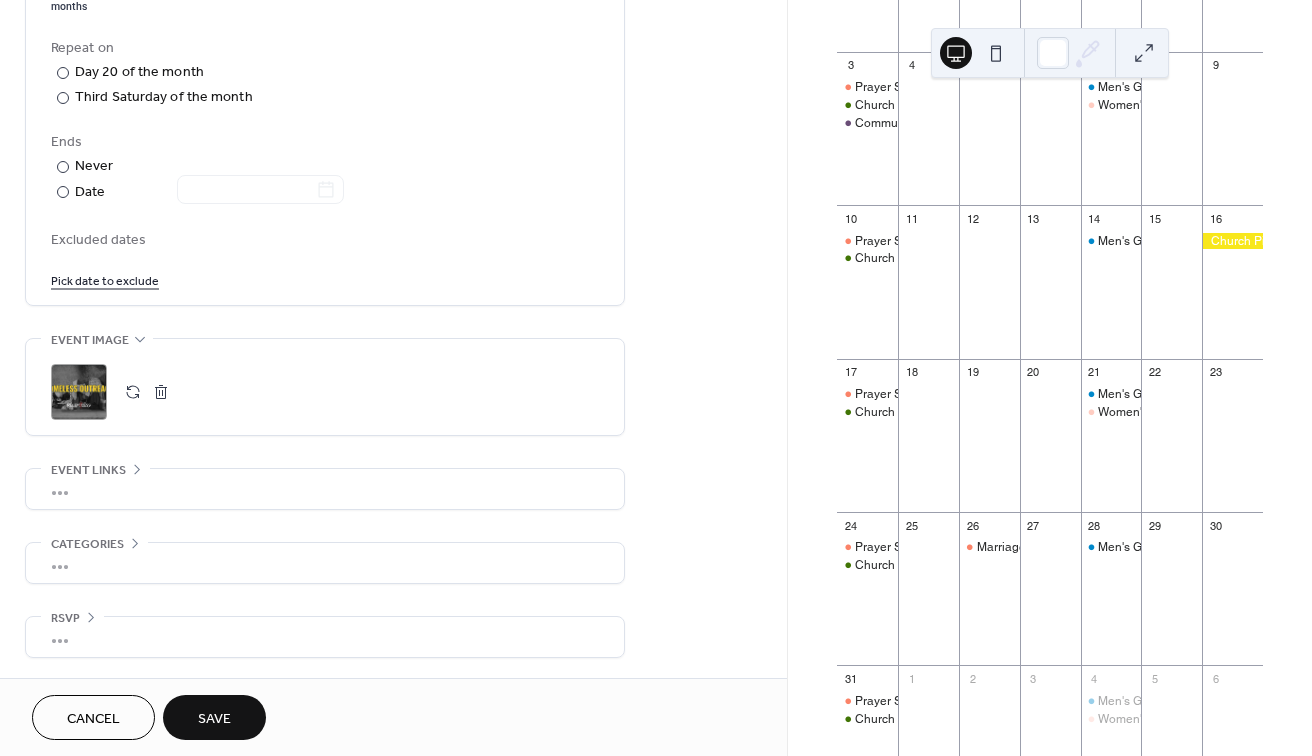 scroll, scrollTop: 1032, scrollLeft: 0, axis: vertical 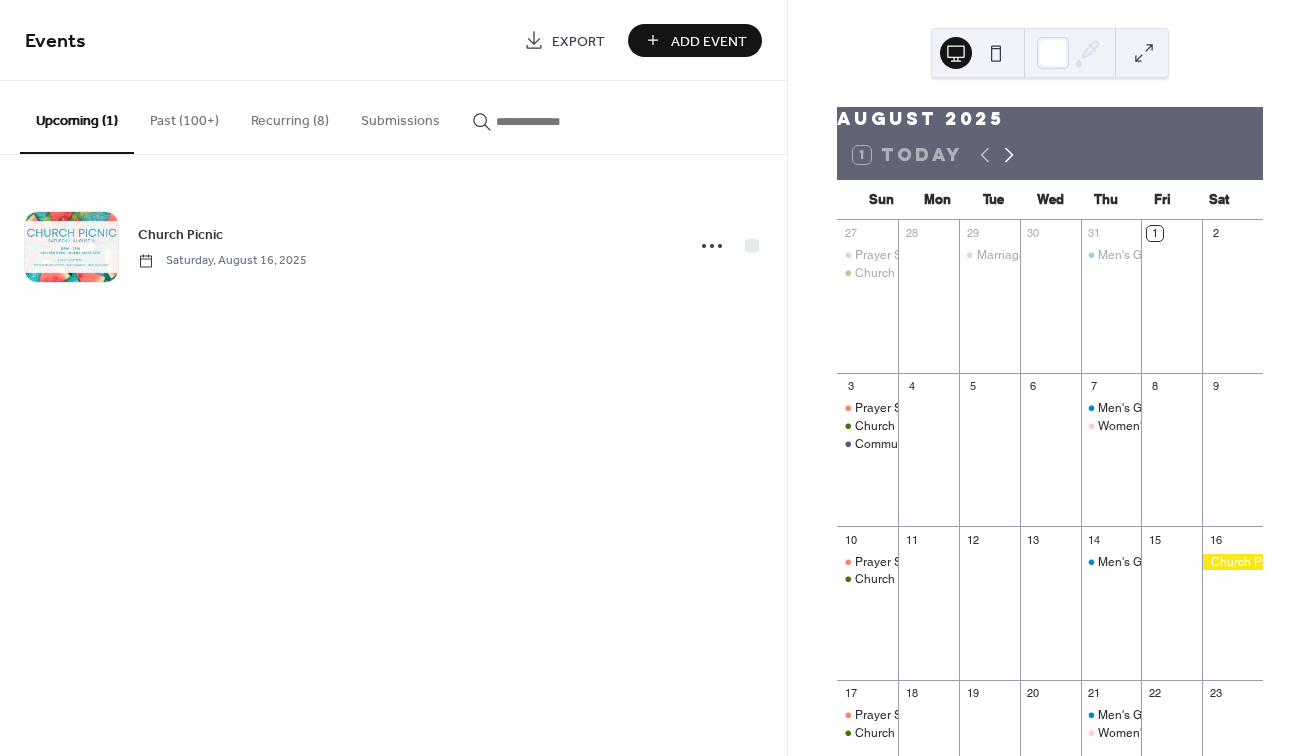 click 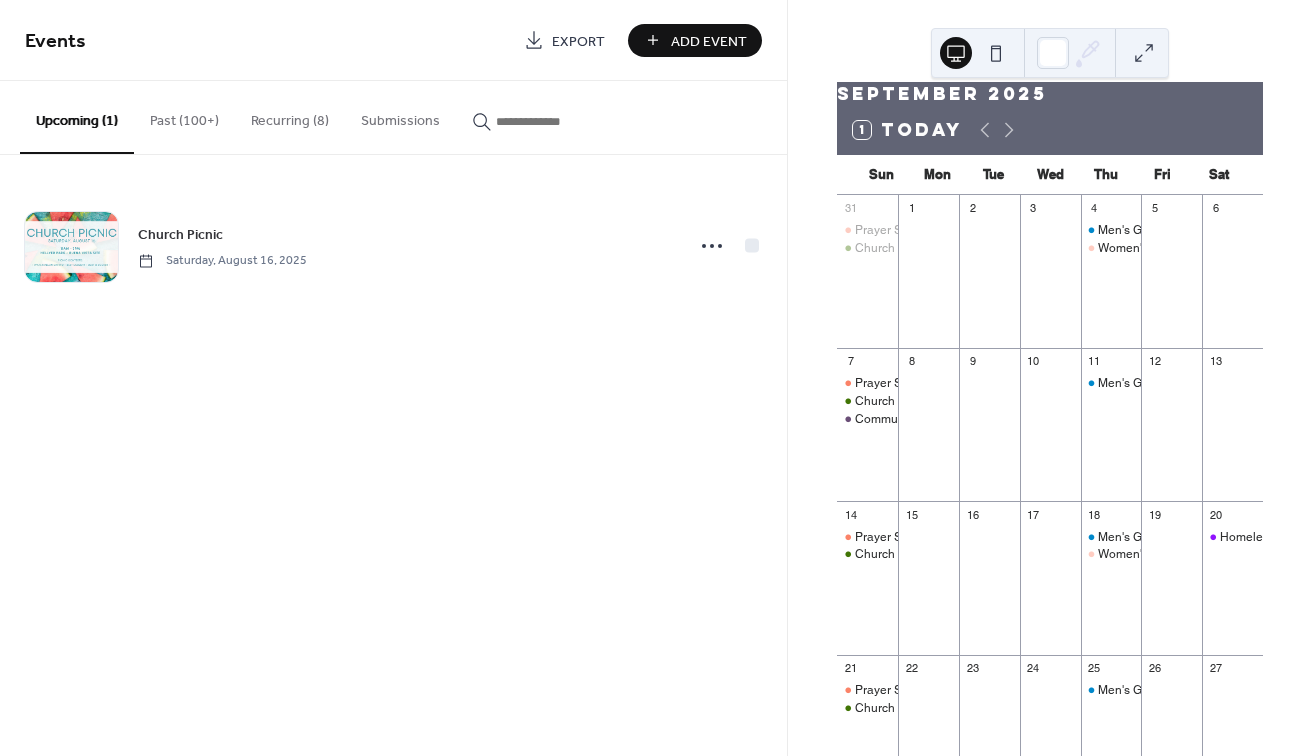 scroll, scrollTop: 0, scrollLeft: 0, axis: both 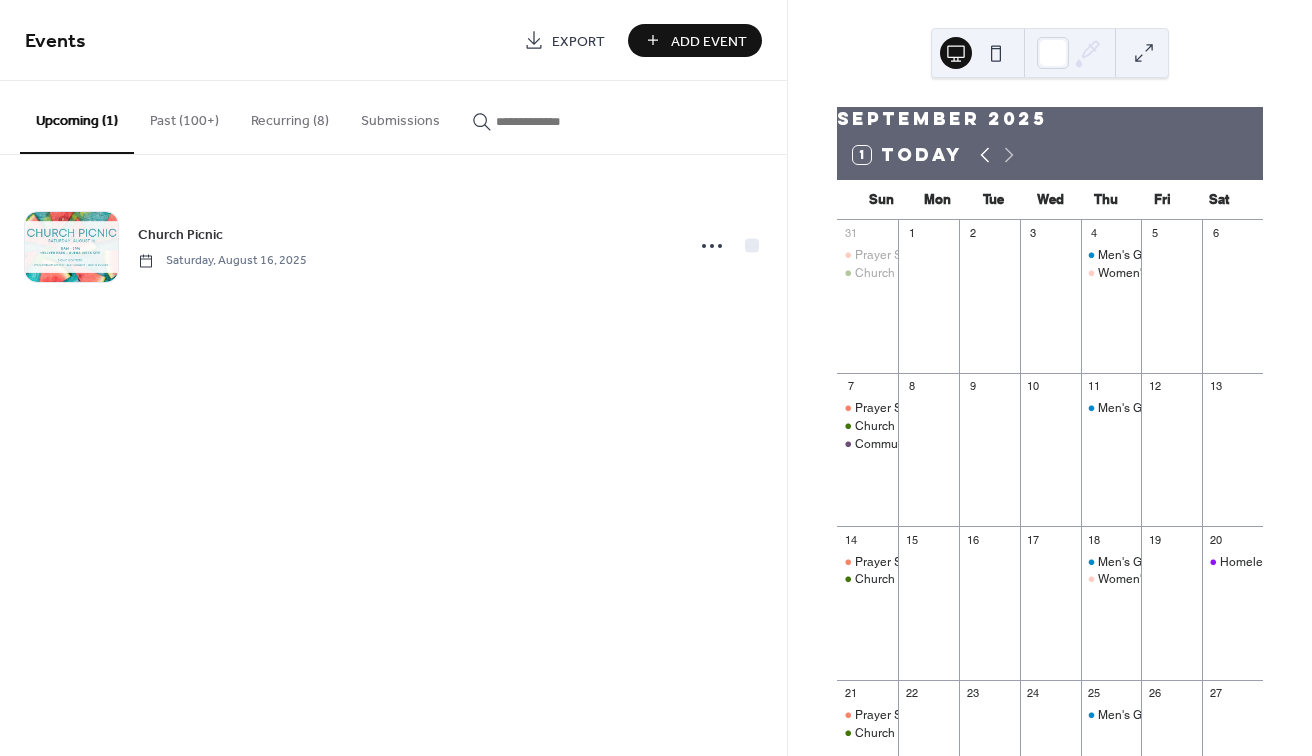click 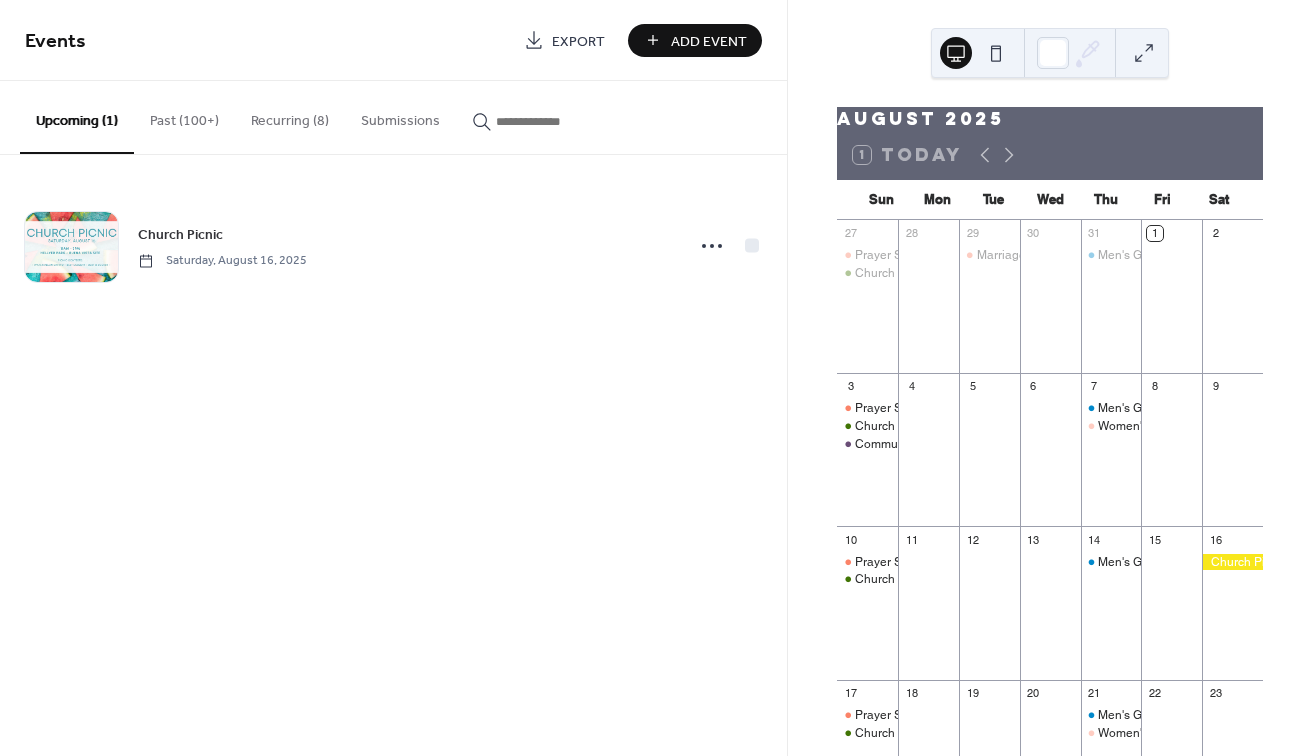 scroll, scrollTop: 0, scrollLeft: 0, axis: both 